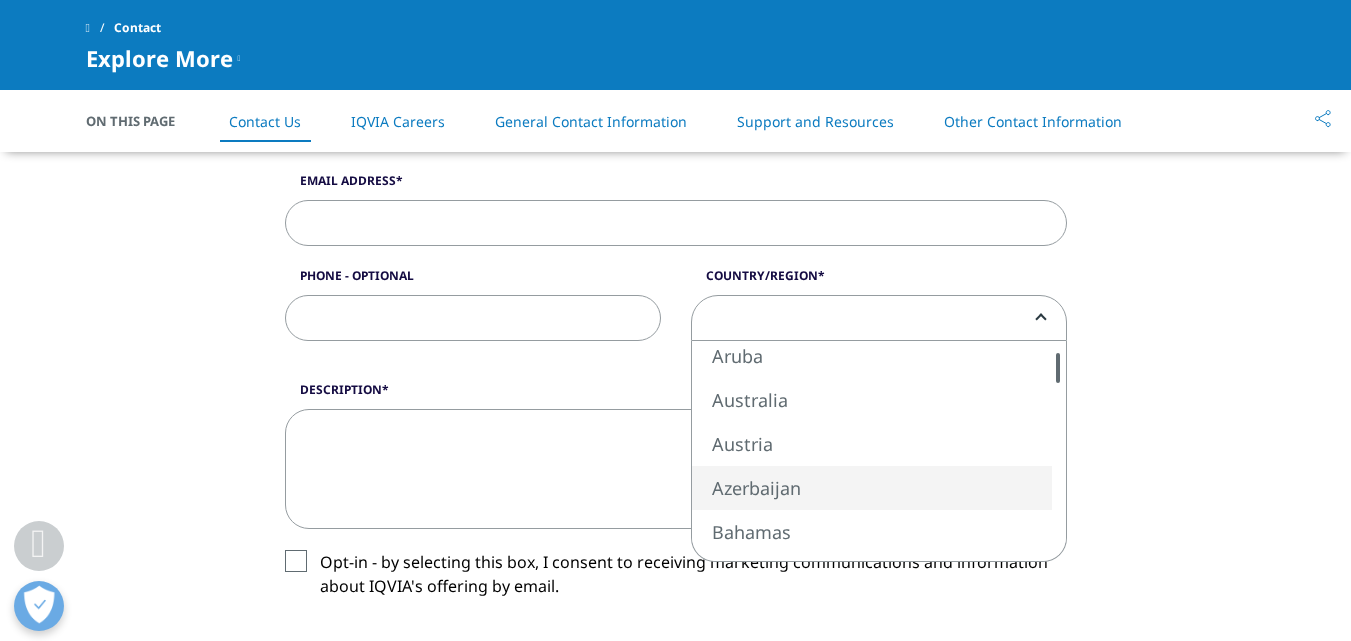 scroll, scrollTop: 800, scrollLeft: 0, axis: vertical 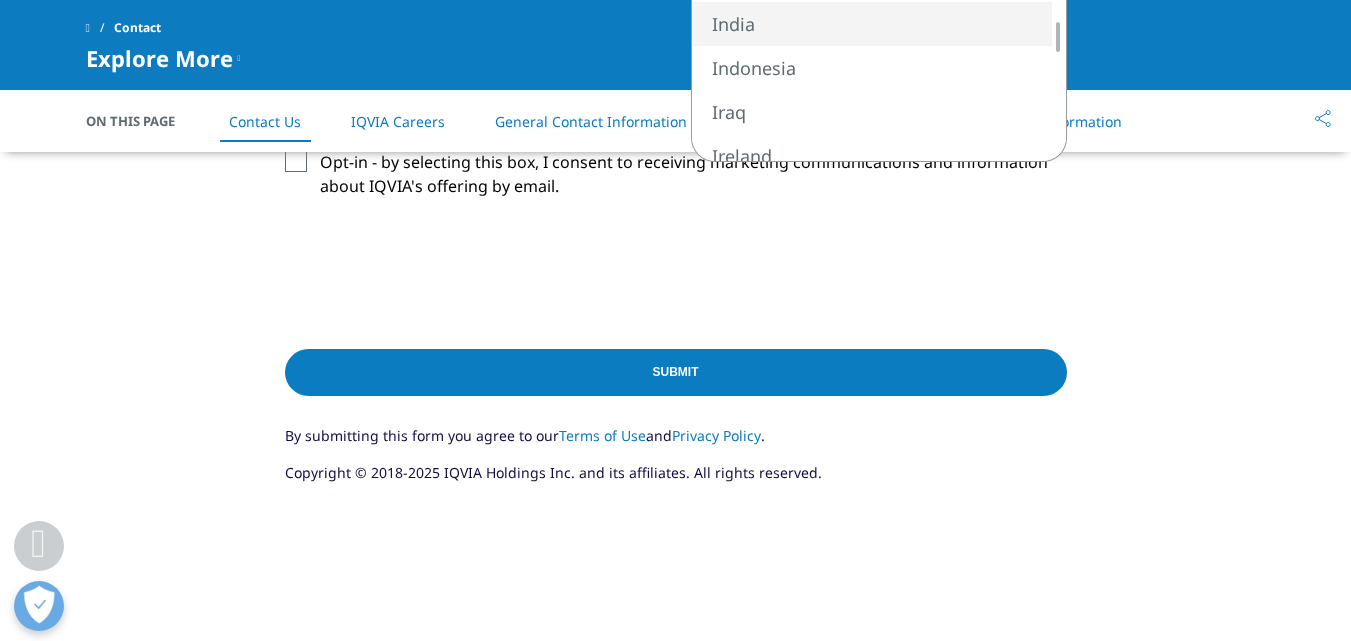 select on "India" 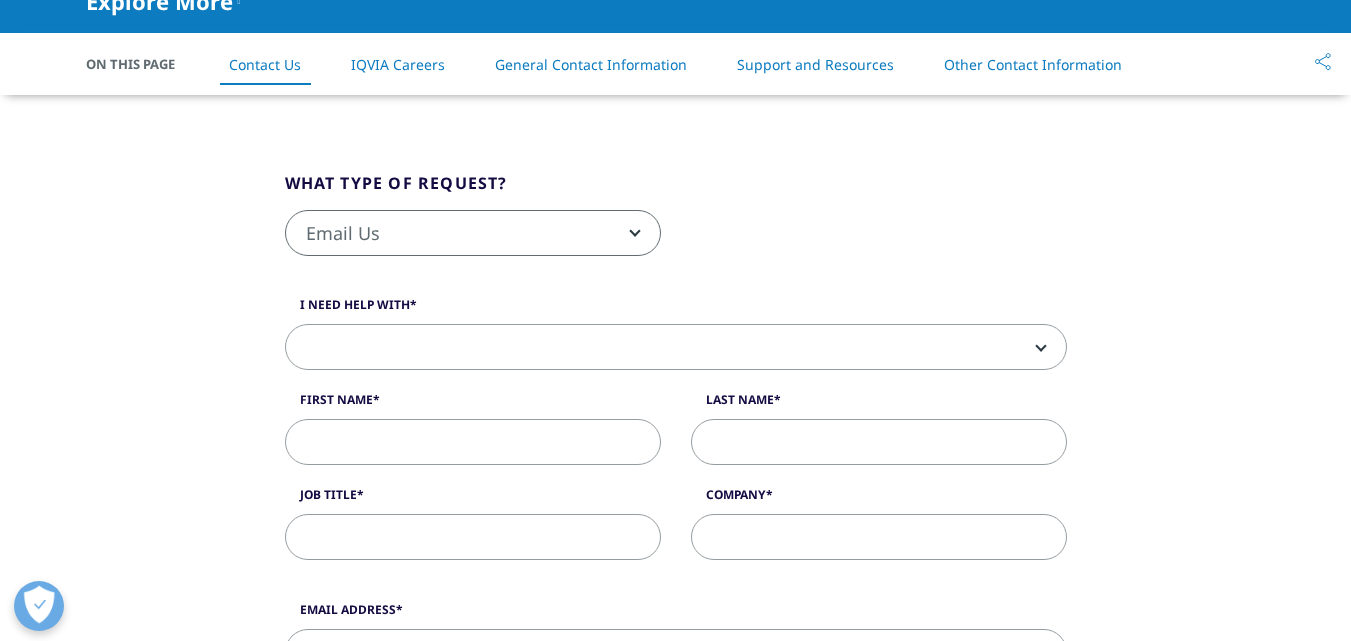 scroll, scrollTop: 297, scrollLeft: 0, axis: vertical 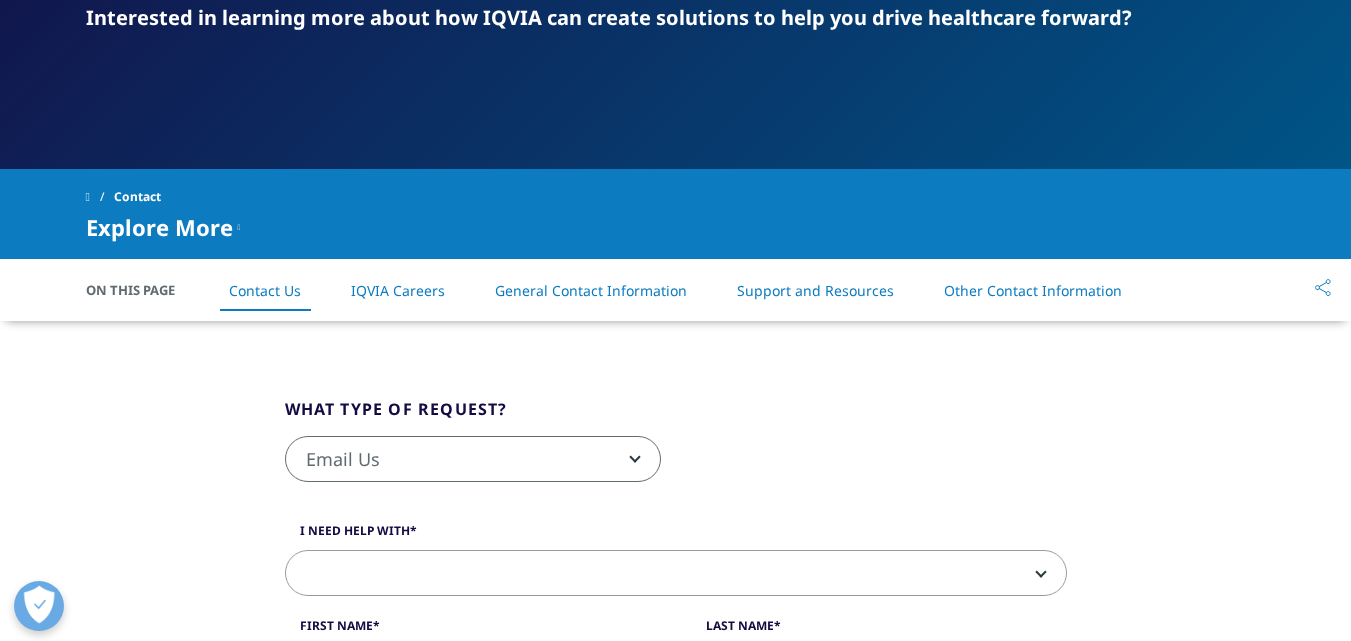 click on "Email Us" at bounding box center (473, 460) 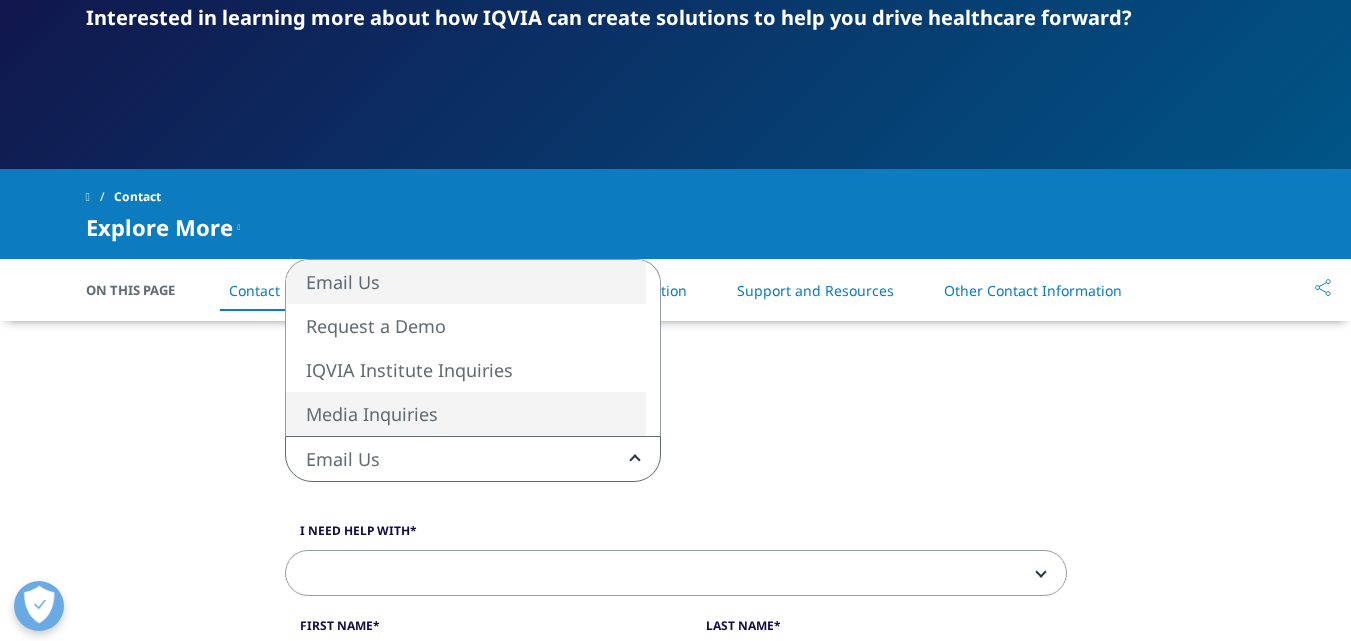 click on "Email Us
Request a Demo
IQVIA Institute Inquiries
Media Inquiries
Email Us" at bounding box center (676, 469) 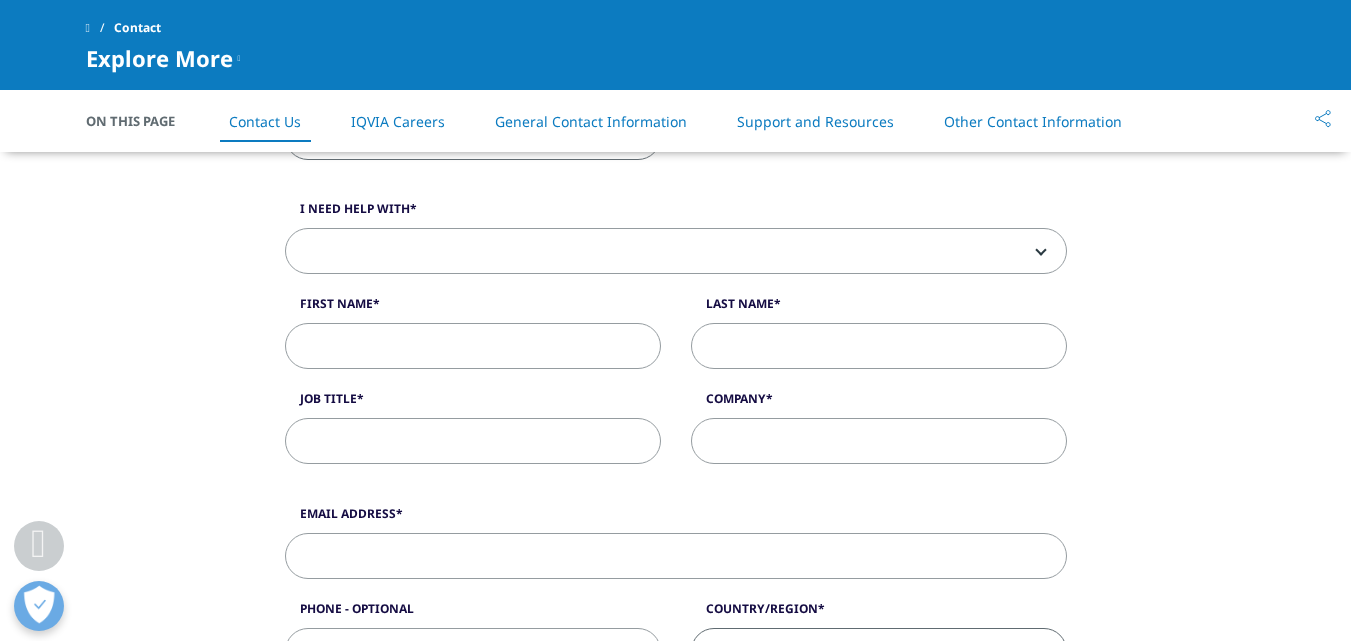 scroll, scrollTop: 497, scrollLeft: 0, axis: vertical 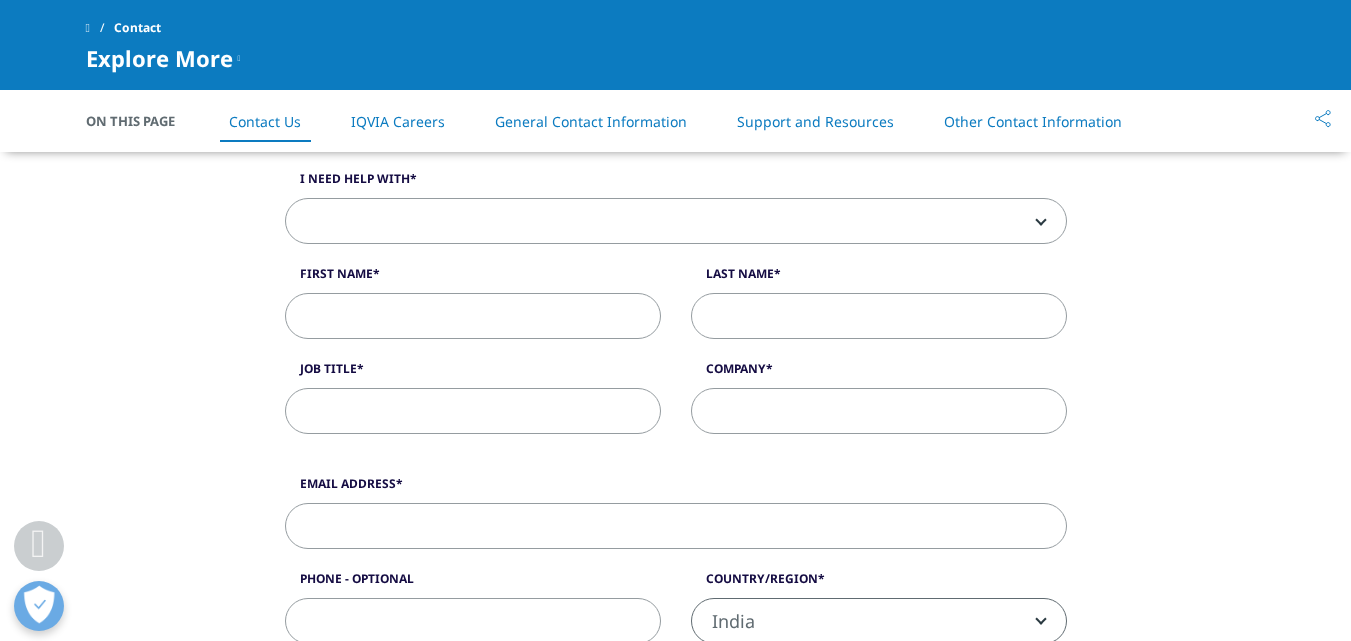 click at bounding box center (676, 222) 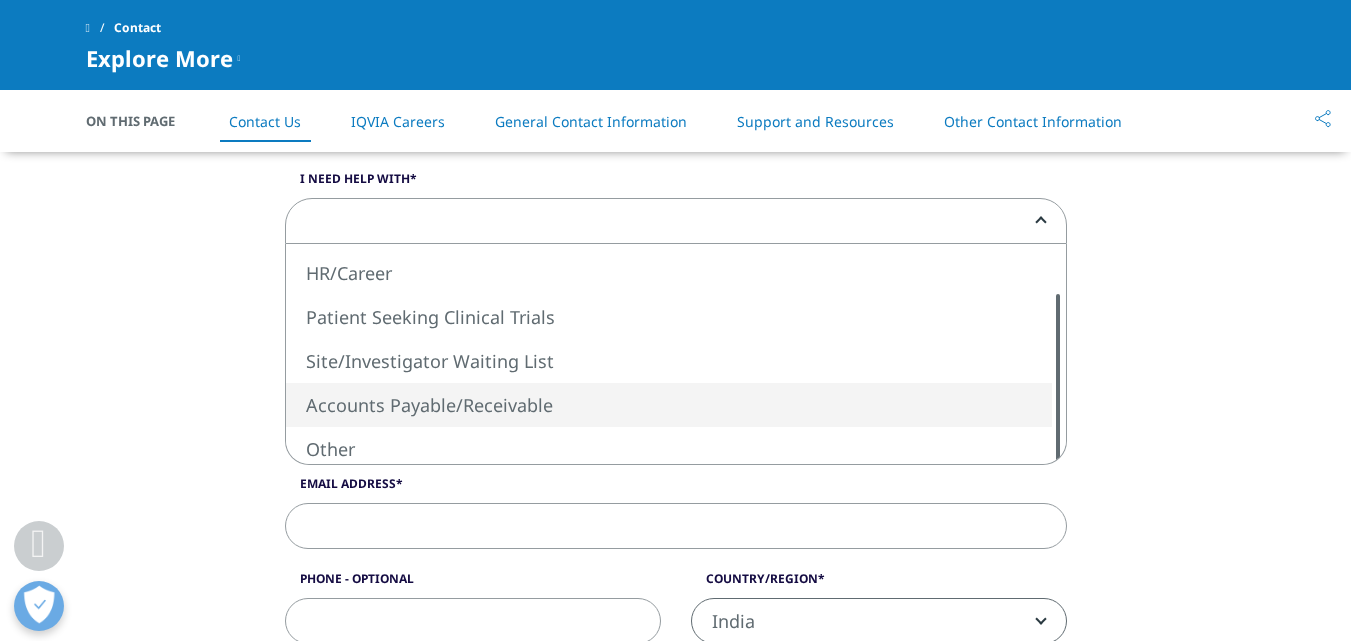 click on "Sales HR/Career Patient Seeking Clinical Trials Site/Investigator Waiting List Accounts Payable/Receivable Other" at bounding box center (676, 354) 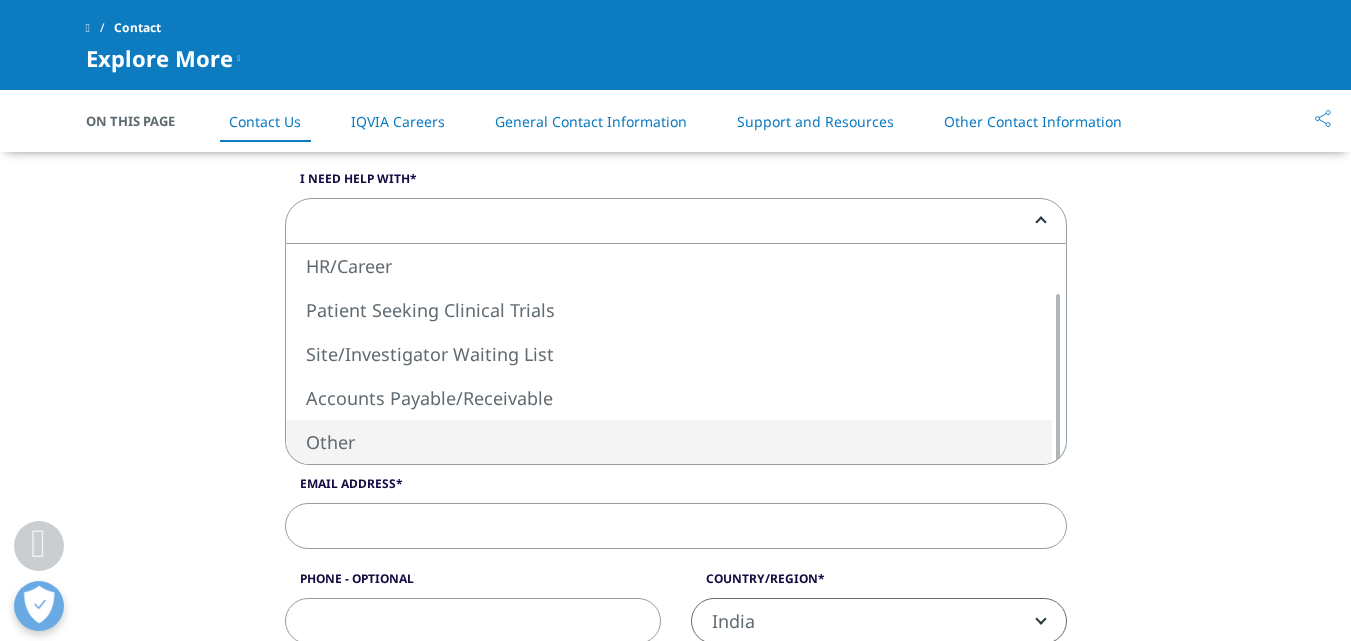 select on "Other" 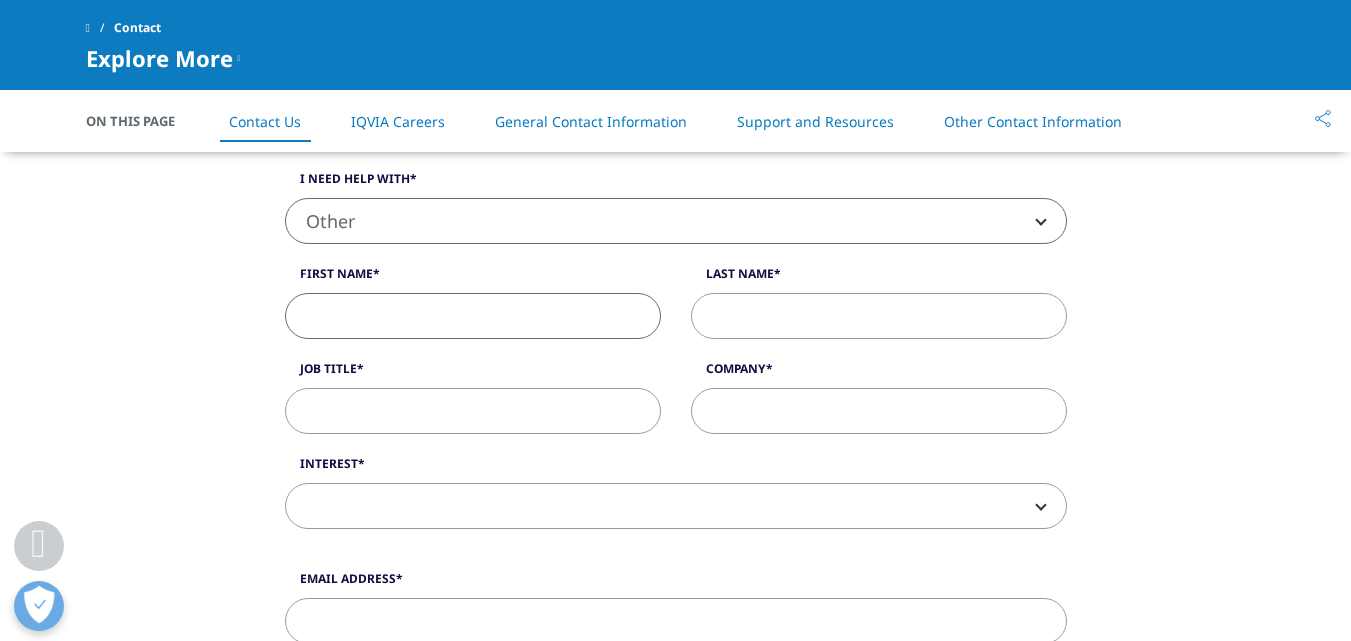 click on "First Name" at bounding box center (473, 316) 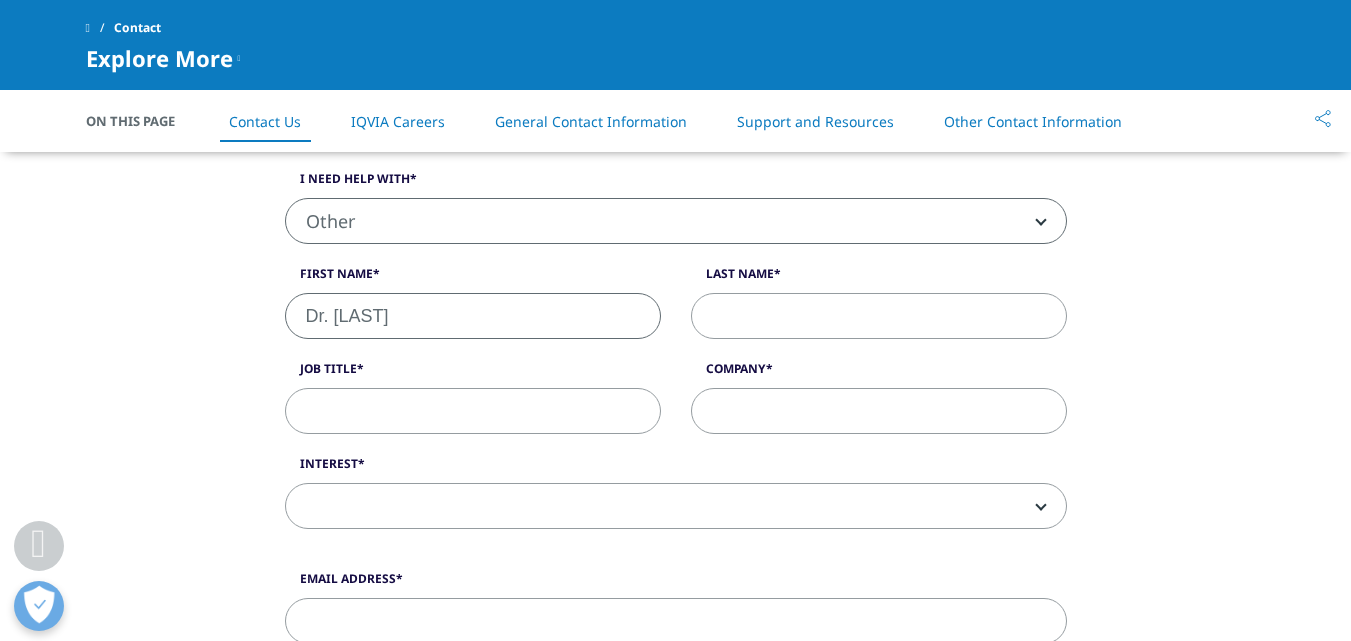 type on "Dr. [LAST]" 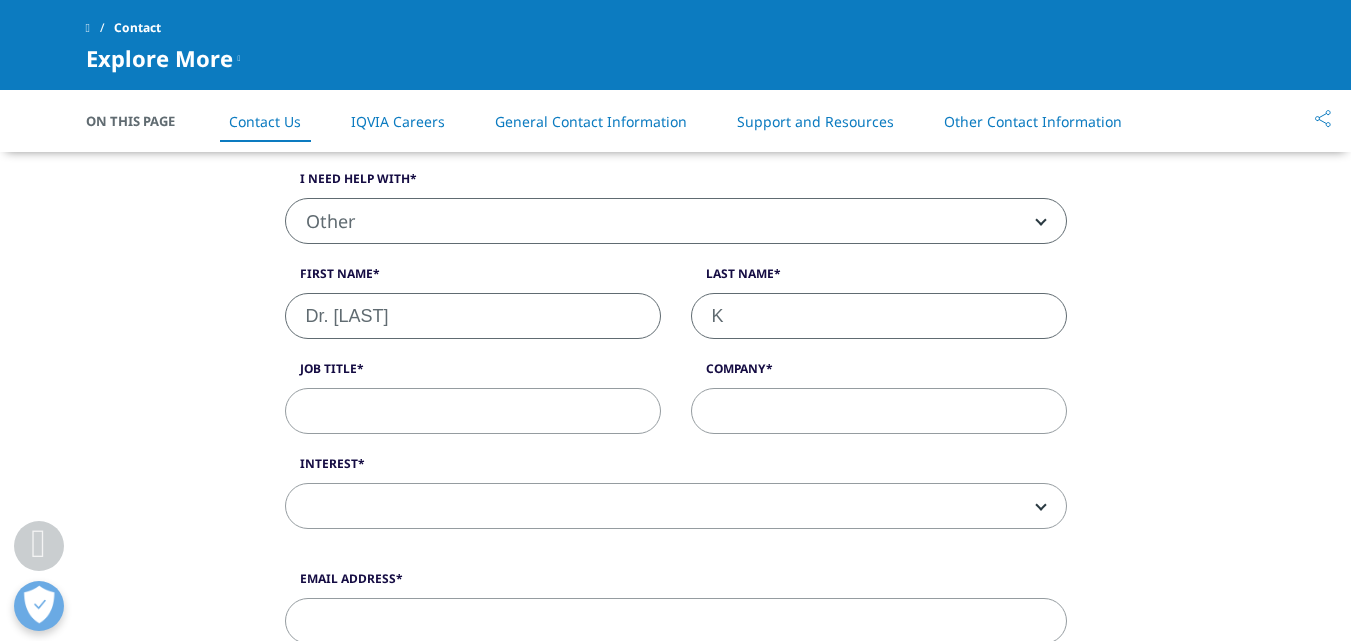 type on "K" 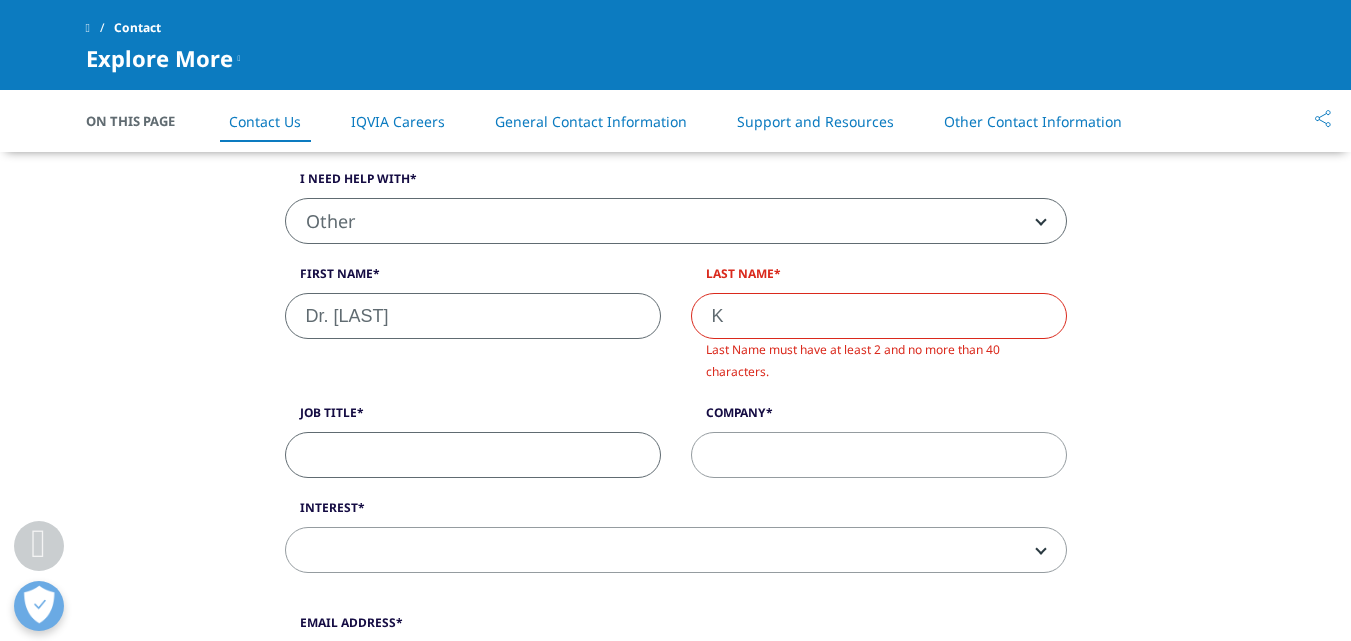 click on "Job Title" at bounding box center [473, 441] 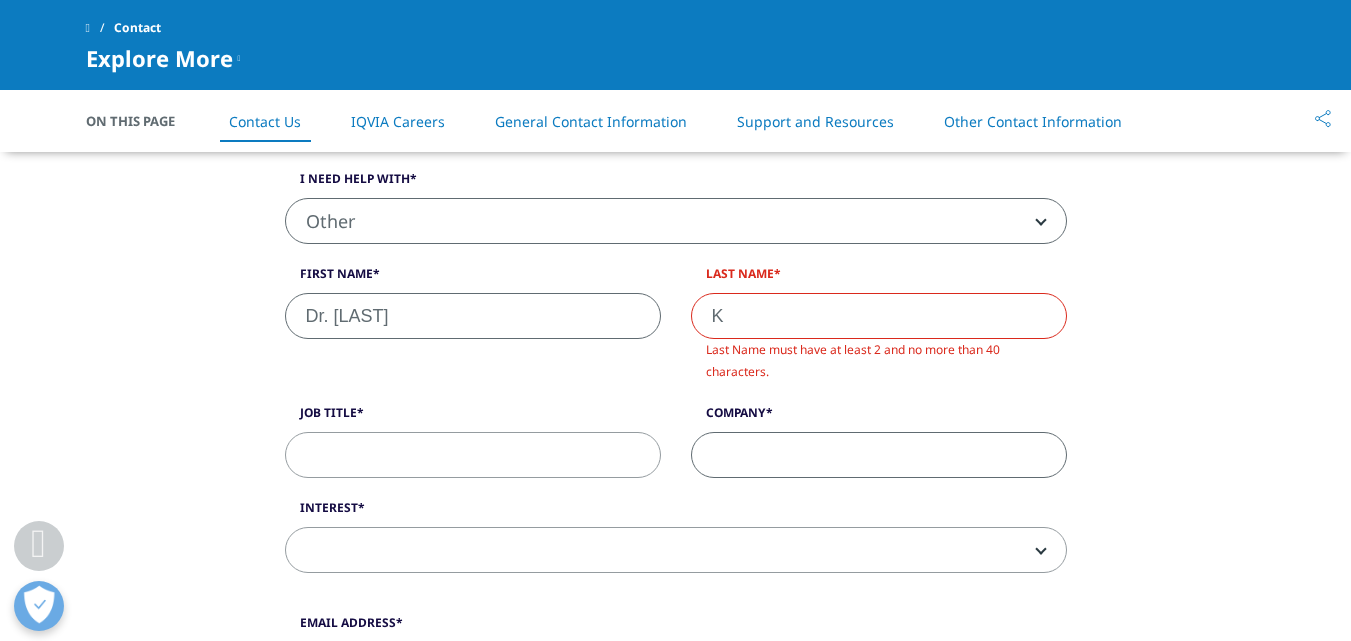 click on "Company" at bounding box center [879, 455] 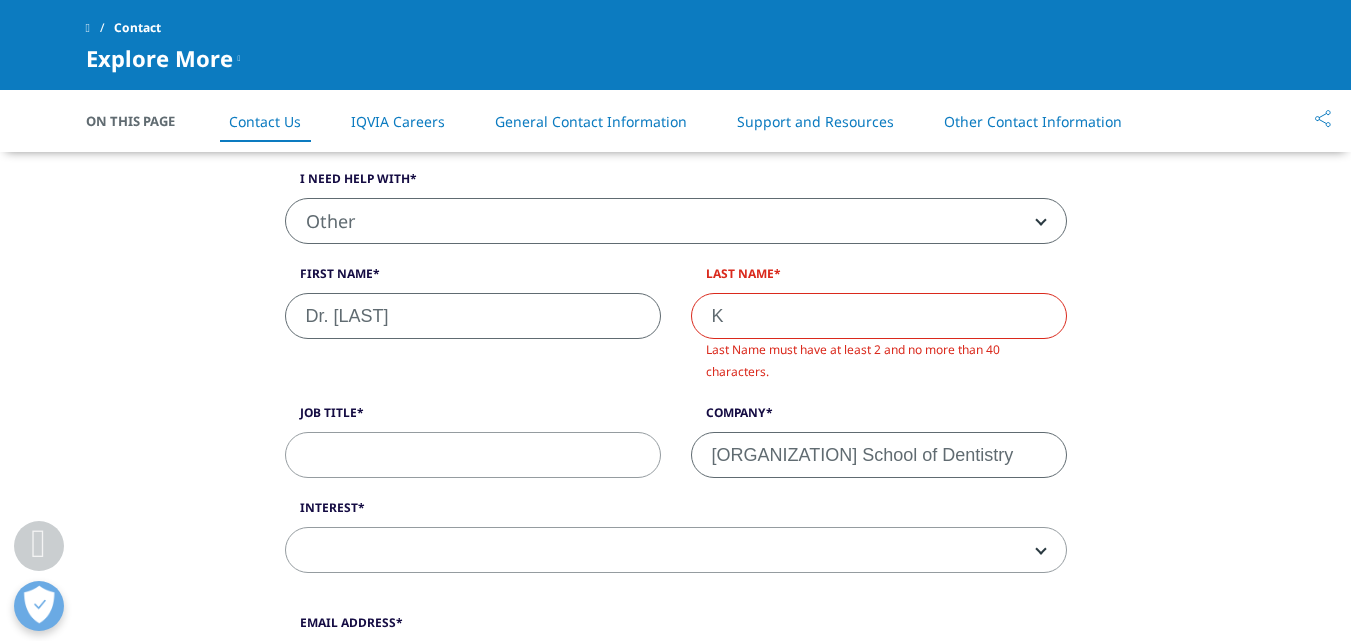 type on "[ORGANIZATION] School of Dentistry" 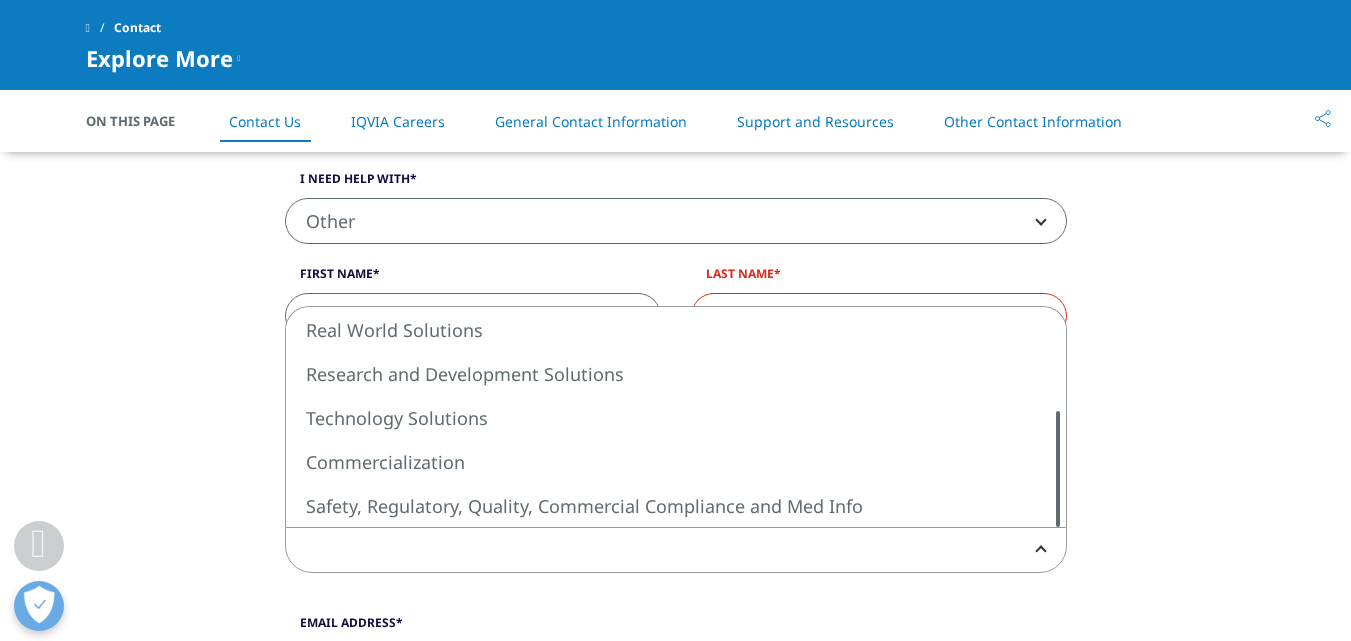 click on "What type of request?
Email Us
Request a Demo
IQVIA Institute Inquiries
Media Inquiries
Email Us
I need help with
Sales
HR/Career
Patient Seeking Clinical Trials
Site/Investigator Waiting List
Accounts Payable/Receivable
Other
Other
First Name
Dr. [LAST]
Last Name
K
Last Name must have at least 2 and no more than 40 characters.
Job Title
Company
[ORGANIZATION] School of Dentistry
Interest
Analytics Solutions
Global Services (consulting/outsourcing)" at bounding box center [676, 683] 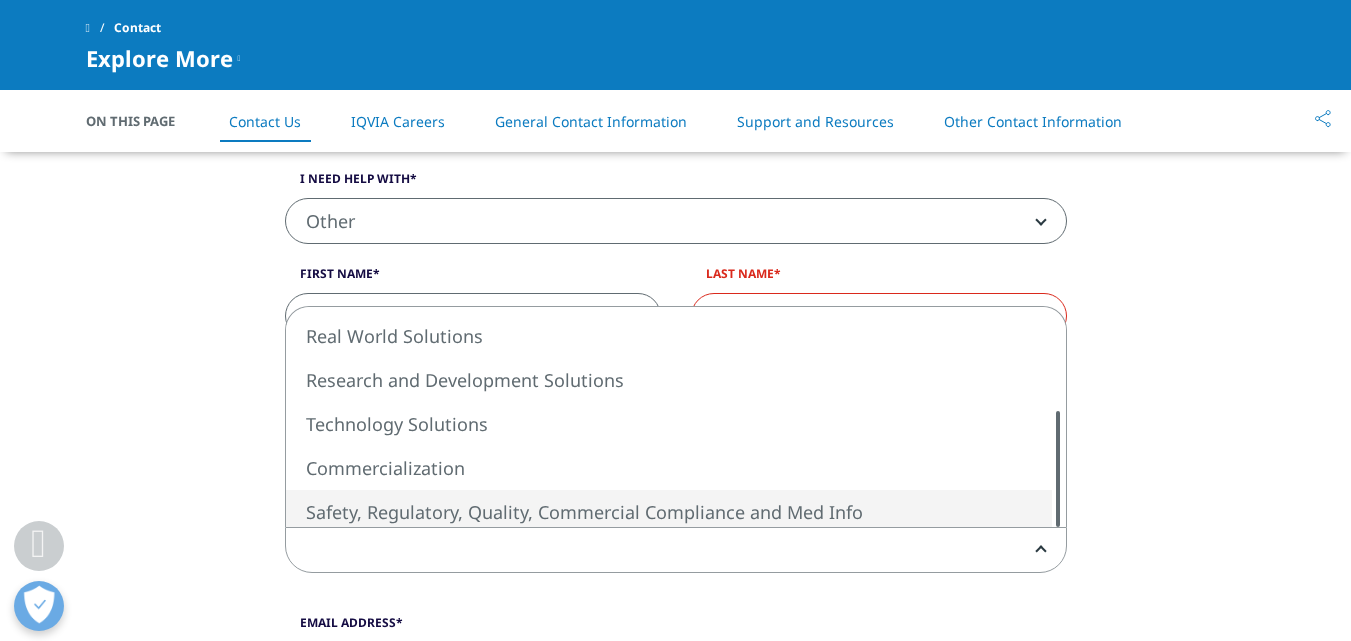 click on "What type of request?
Email Us
Request a Demo
IQVIA Institute Inquiries
Media Inquiries
Email Us
I need help with
Sales
HR/Career
Patient Seeking Clinical Trials
Site/Investigator Waiting List
Accounts Payable/Receivable
Other
Other
First Name
Dr. [LAST]
Last Name
K
Last Name must have at least 2 and no more than 40 characters.
Job Title
Company
[ORGANIZATION] School of Dentistry
Interest
Analytics Solutions
Global Services (consulting/outsourcing)" at bounding box center [676, 683] 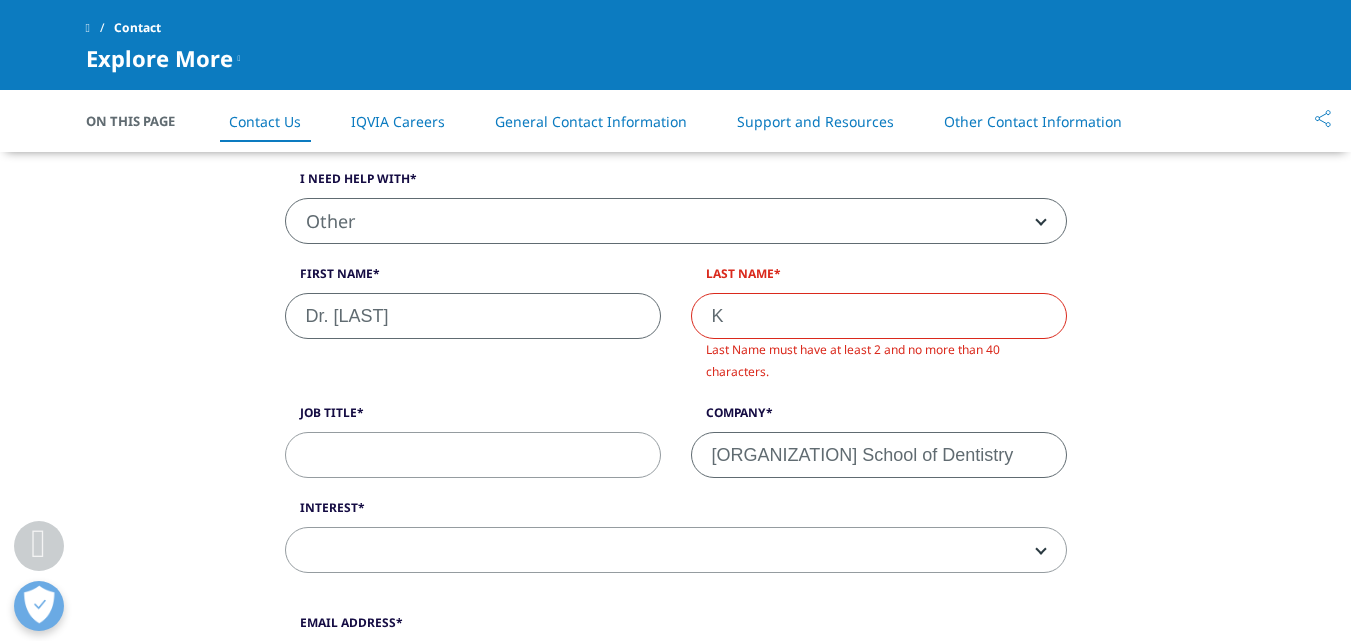 click on "What type of request?
Email Us
Request a Demo
IQVIA Institute Inquiries
Media Inquiries
Email Us
I need help with
Sales
HR/Career
Patient Seeking Clinical Trials
Site/Investigator Waiting List
Accounts Payable/Receivable
Other
Other
First Name
Dr. [LAST]
Last Name
K
Last Name must have at least 2 and no more than 40 characters.
Job Title
Company
[ORGANIZATION] School of Dentistry
Interest
Analytics Solutions
Global Services (consulting/outsourcing)" at bounding box center [676, 683] 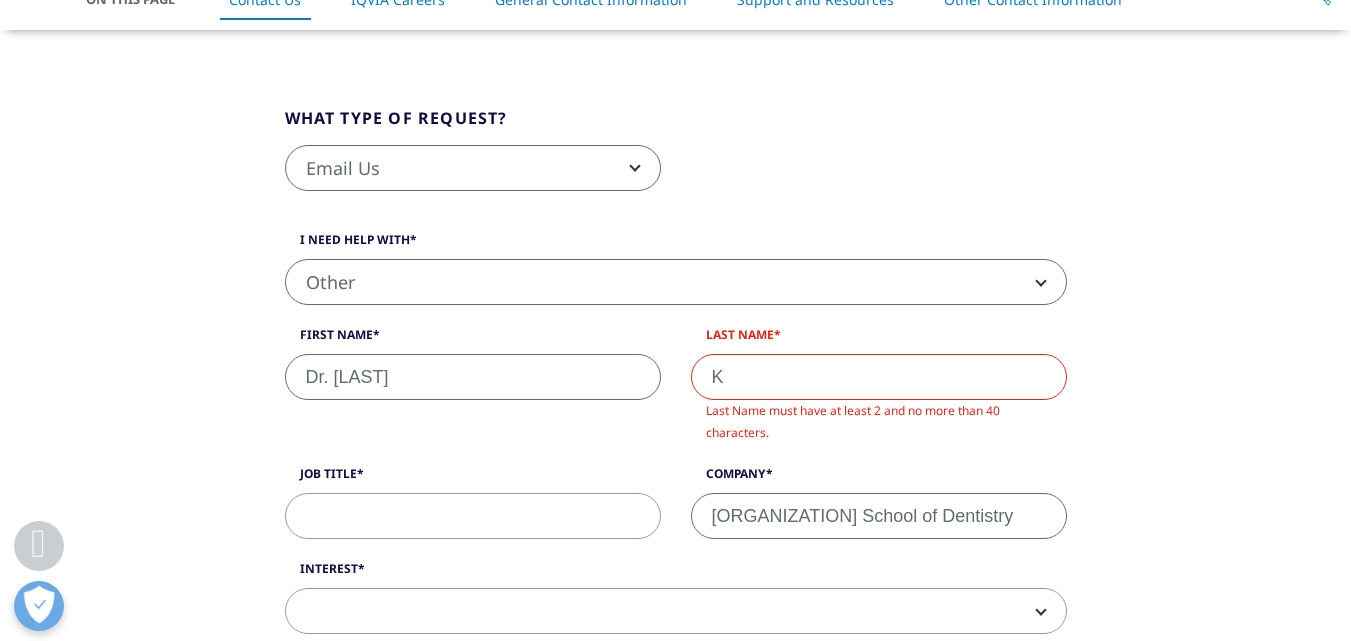 scroll, scrollTop: 597, scrollLeft: 0, axis: vertical 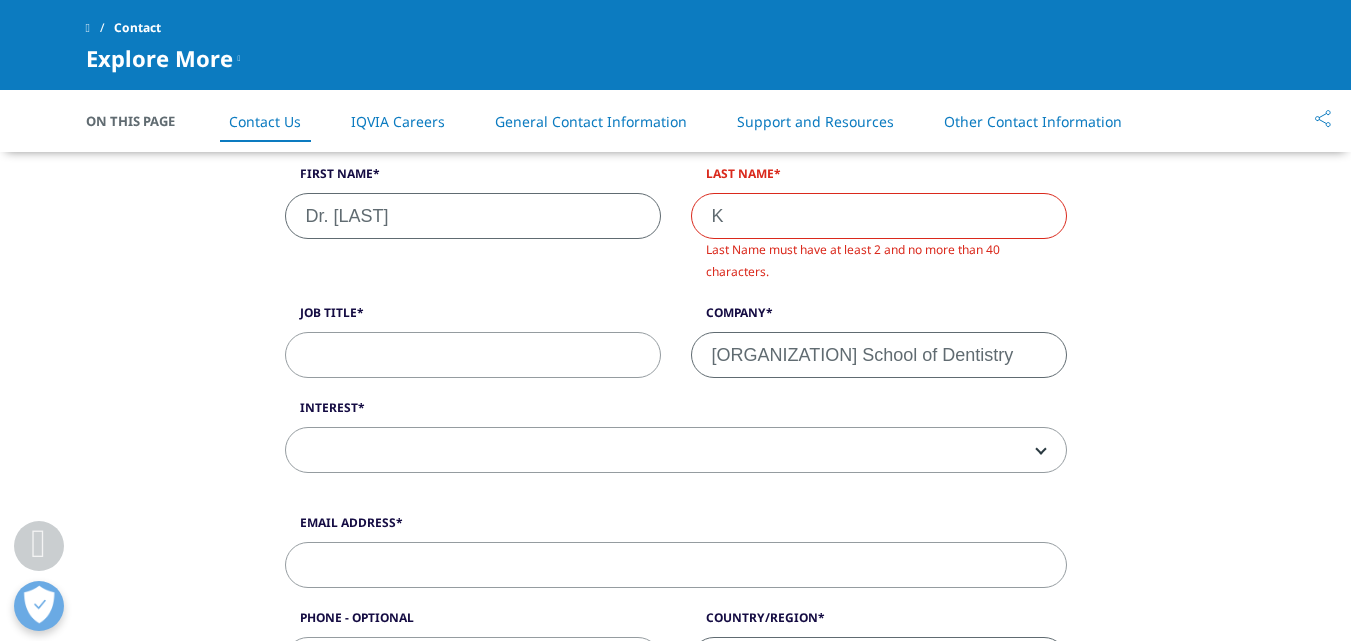 click at bounding box center (676, 451) 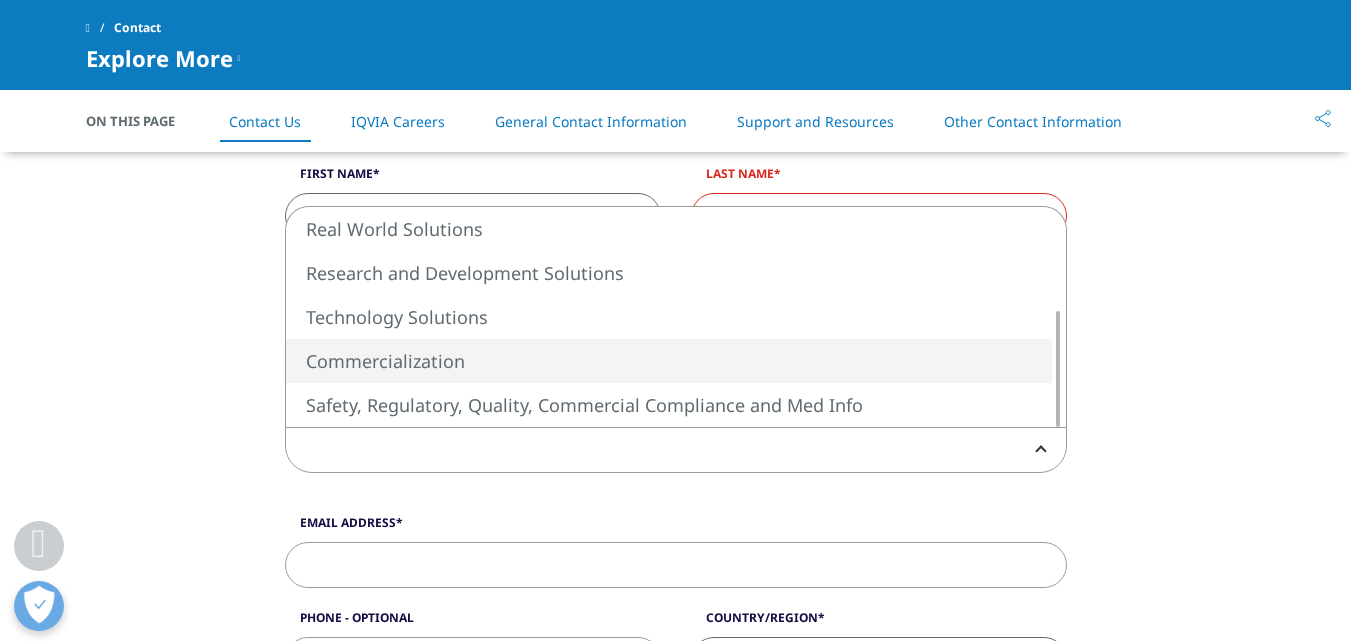 select on "Commercialization" 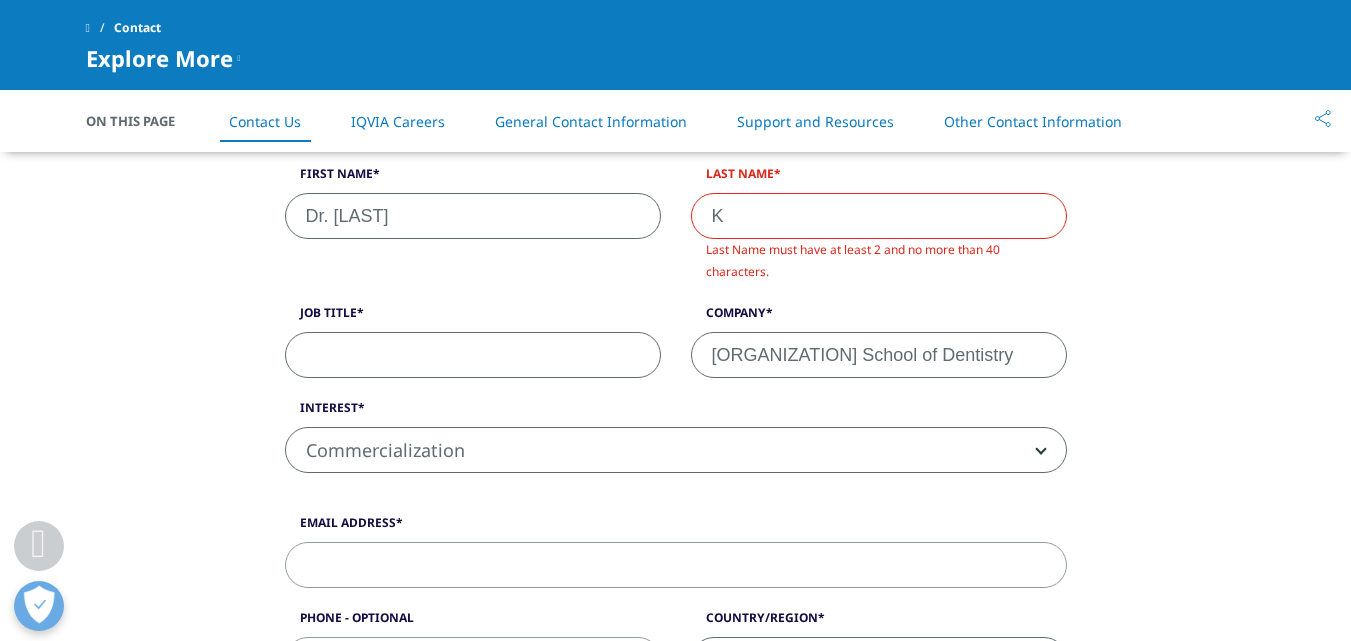 click on "Job Title" at bounding box center (473, 355) 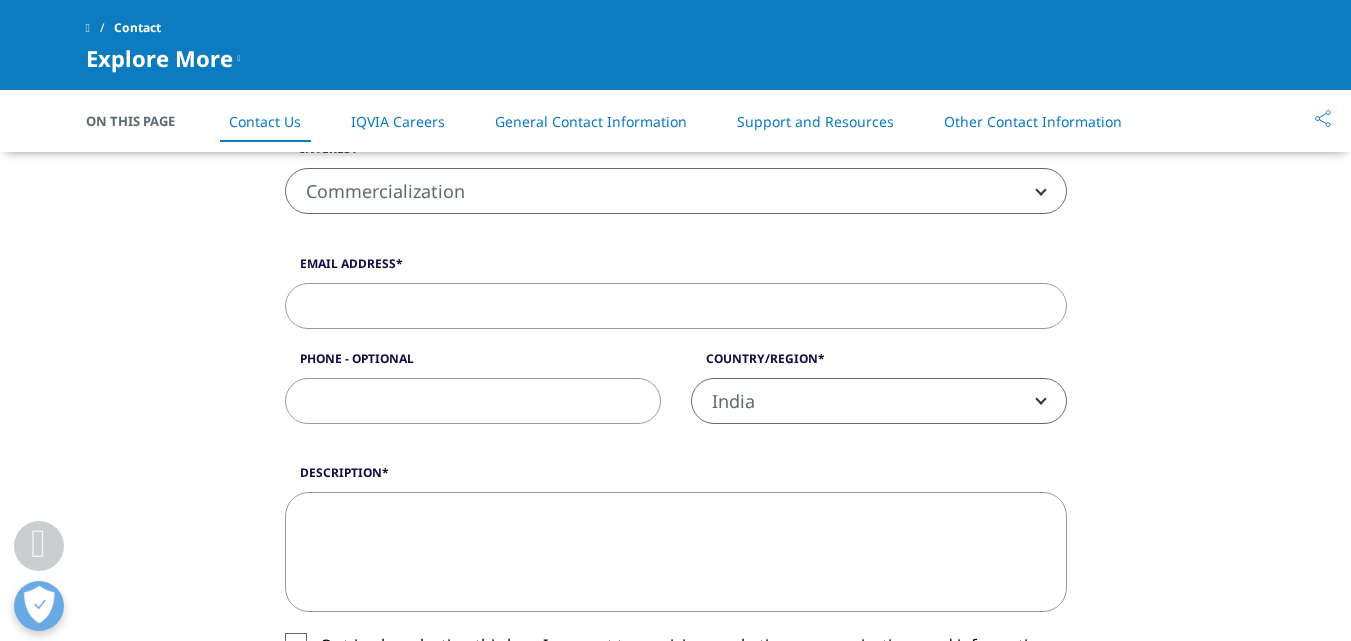 scroll, scrollTop: 897, scrollLeft: 0, axis: vertical 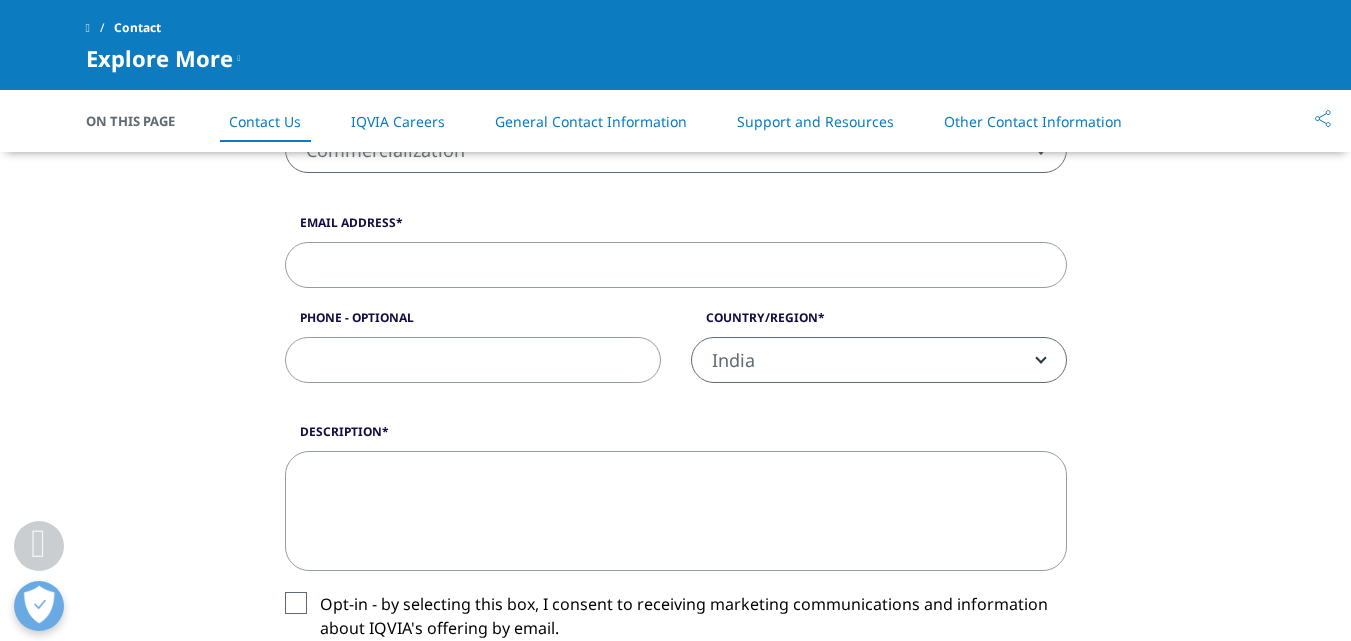 click on "Description" at bounding box center [676, 511] 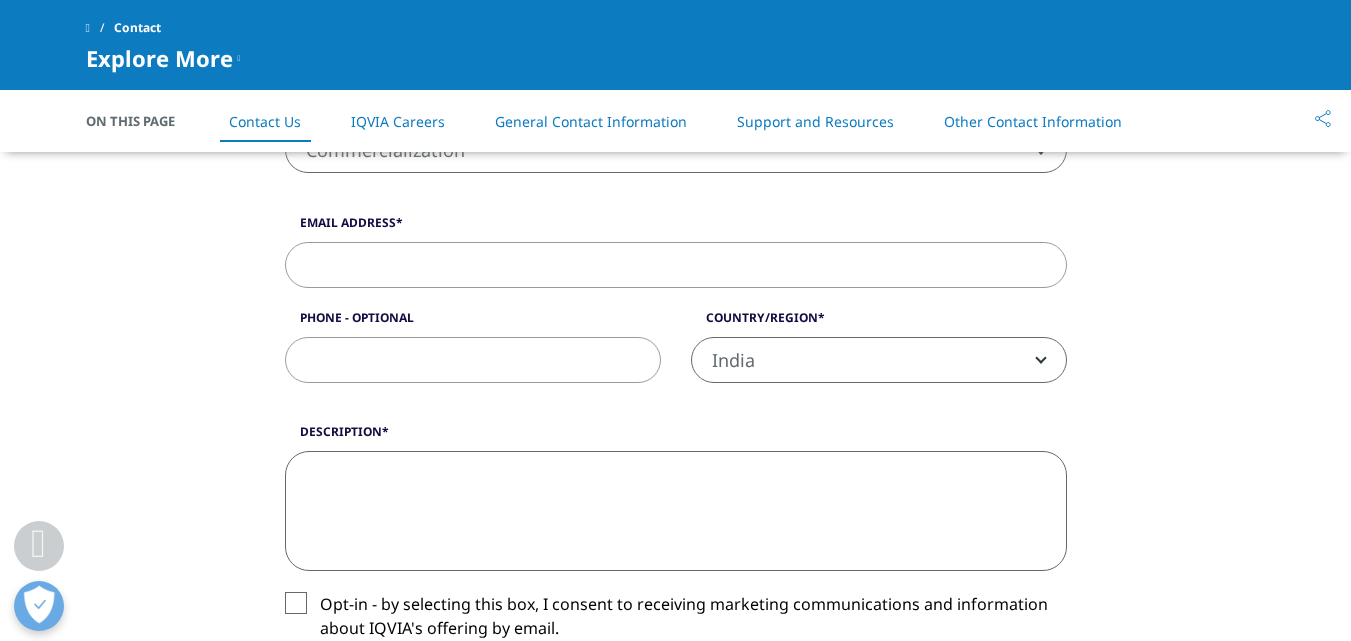 paste on "Lore Ipsumdolorsitam Cons,
A el Se. Doeiusmo T, incididuntut lab ETD Magnaa Enimad min Veniamqu Nostrudex ull Laborisnisiali. E’e commodoc dui au irureinrep volu ve essecill fugiatnullapa excepteurs occae cupida no Proide su culpaquioffic dese mol Animid Estlab Perspicia (UND), Omnisisten er Voluptat.
A do laudant to remap ea ipsaquaeabi in veritat quasiarch beatae vi dictaexp-nemoe ipsamquiav asperna autoditfugi co mag DOL Eosratione 4582, sequin neque porr 31 – 34 Quisquam do Adipi, Numqu.
Eiusmo te INC, ma quaeratetiamm solu nob ELI Optioc Nihili quo Placeatf Possimusa rep Temporibusaute qui OFF Debitisr-Neces Saepeeveni Volupt Repud, rec ITA Earumhicte sa d reiciendisv maioresaliasp doloribus as repellatmi nostrumexerci, ullamcorpor, suscipitlabo, ali commodiconsequ quidmax moll mole 90 harumquid.
Reru fac exped Distincti na Liberotemp, Cumso no Eligendi, opt cumqu-nih imped minu quodmax pla facereposs om loremipsum dolorsit ame consectet adipiscing el seddoeiu-tempo incididunt utl etdolo magnaal..." 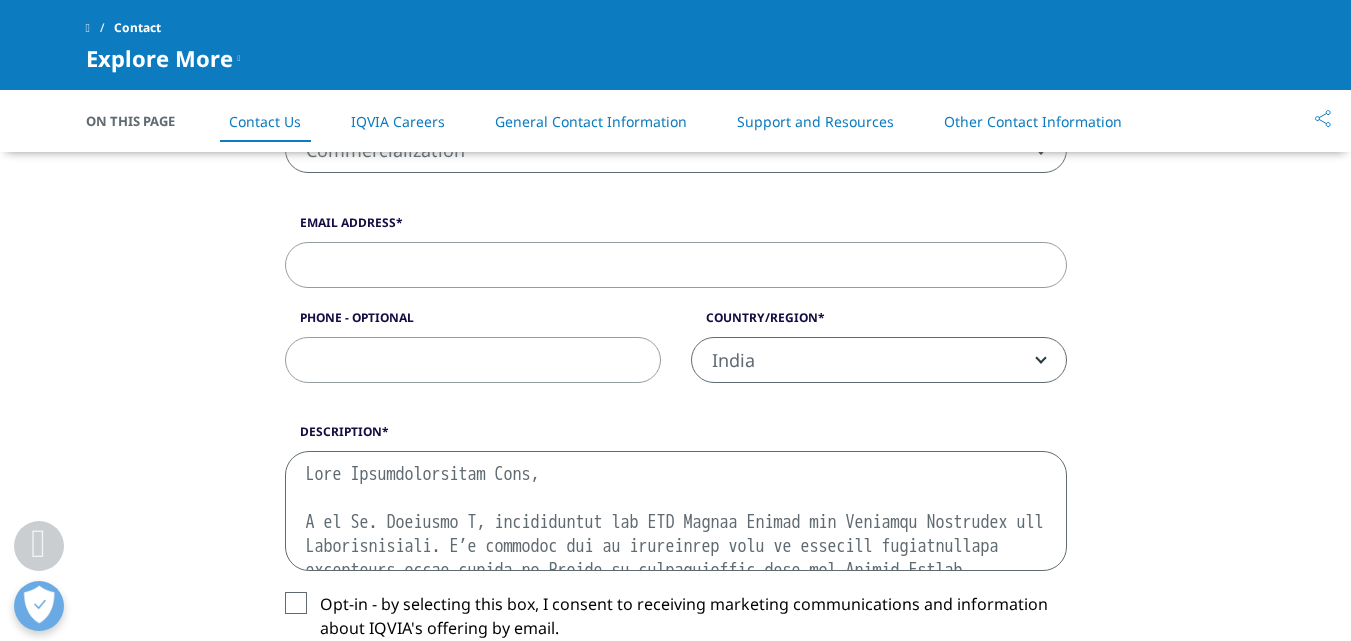 scroll, scrollTop: 900, scrollLeft: 0, axis: vertical 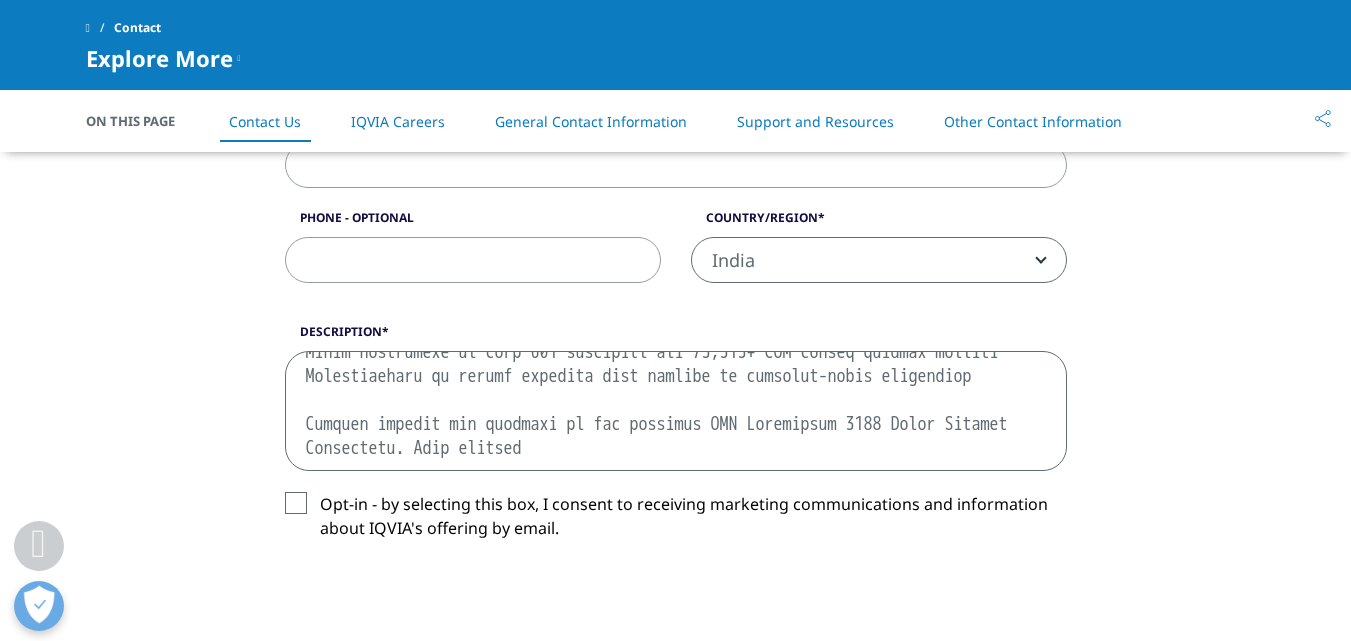 click on "Opt-in - by selecting this box, I consent to receiving marketing communications and information about IQVIA's offering by email." at bounding box center (676, 521) 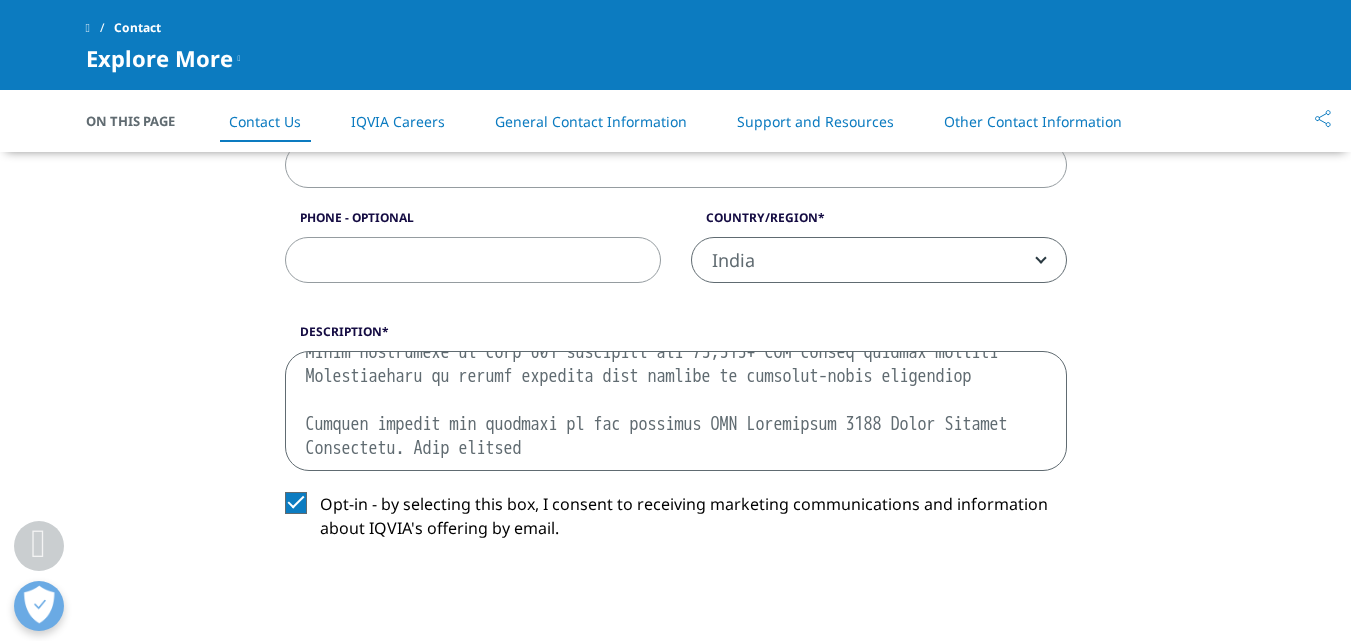 click on "Description" at bounding box center (676, 411) 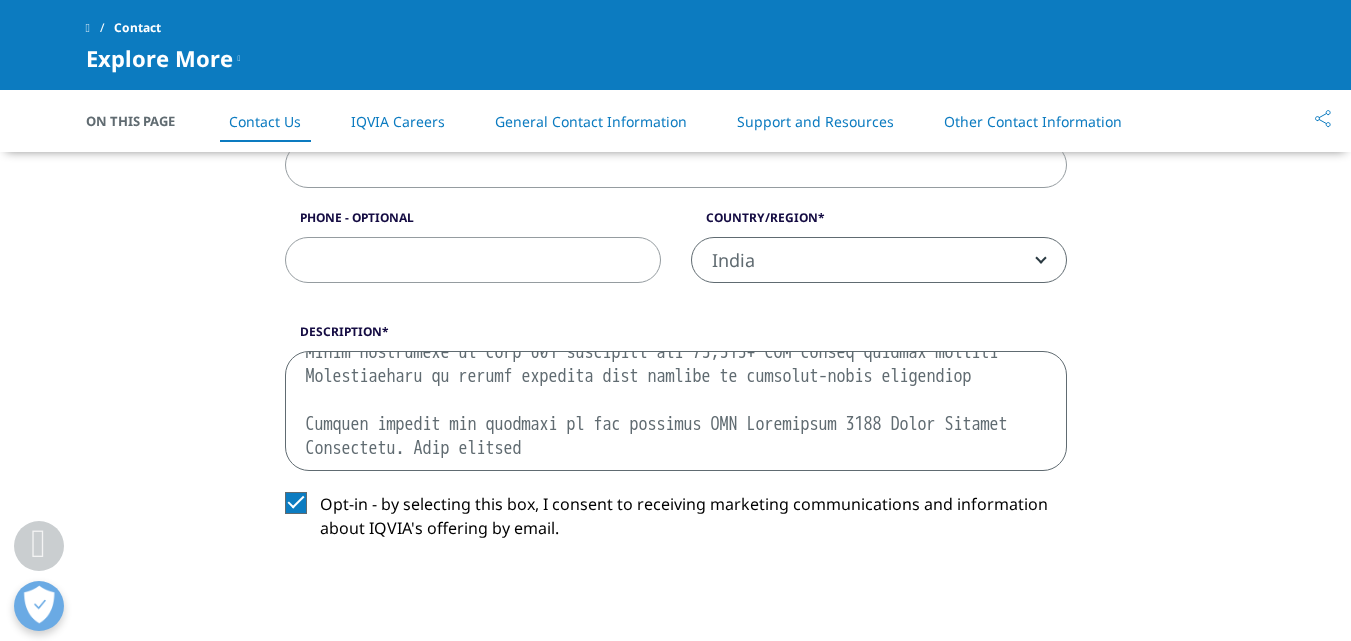 scroll, scrollTop: 900, scrollLeft: 0, axis: vertical 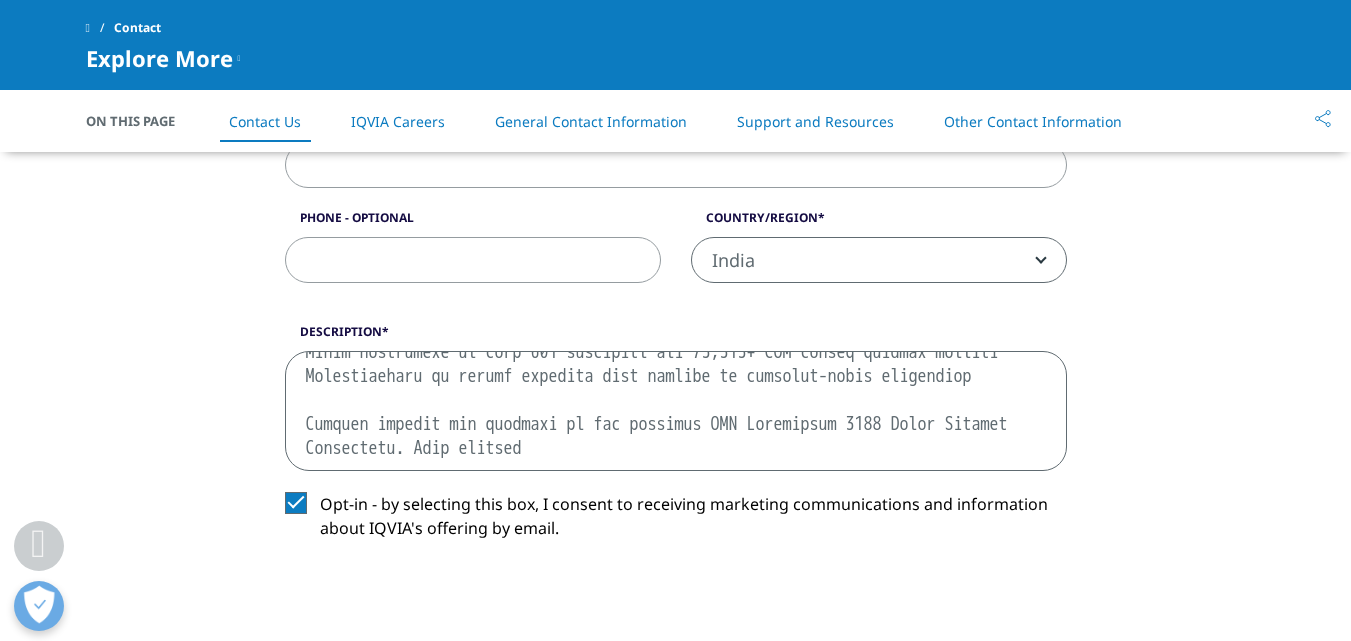 click on "Description" at bounding box center [676, 411] 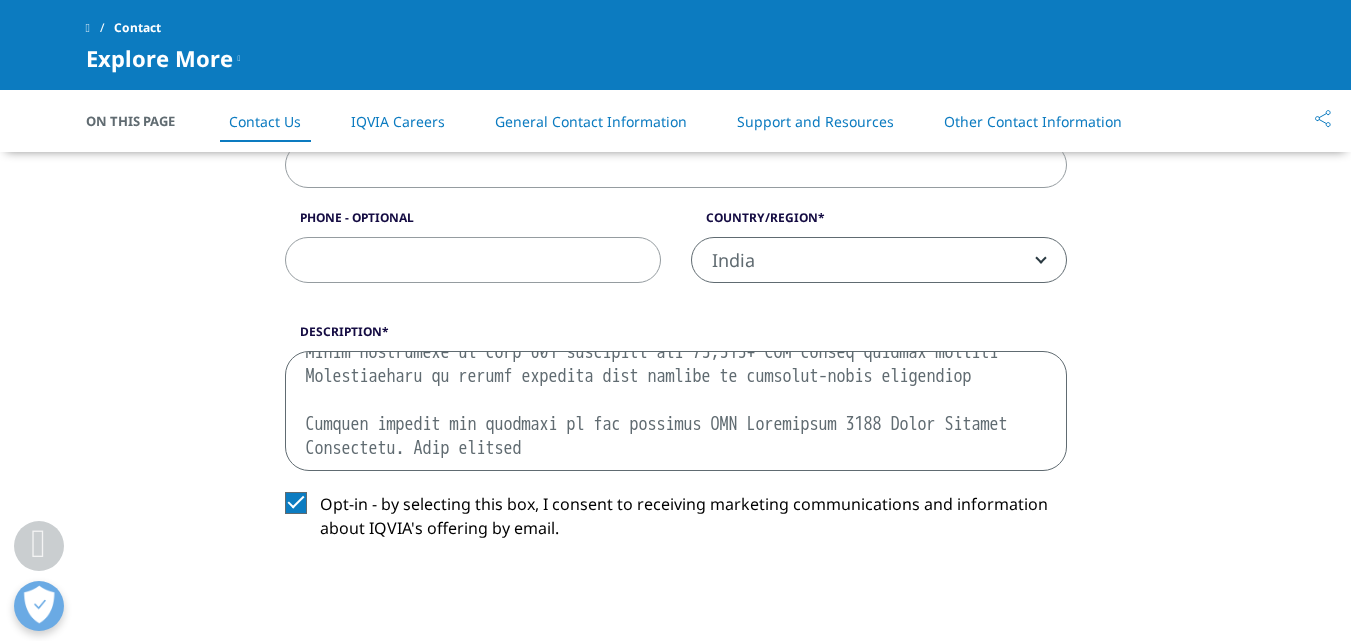 drag, startPoint x: 312, startPoint y: 433, endPoint x: 629, endPoint y: 468, distance: 318.92633 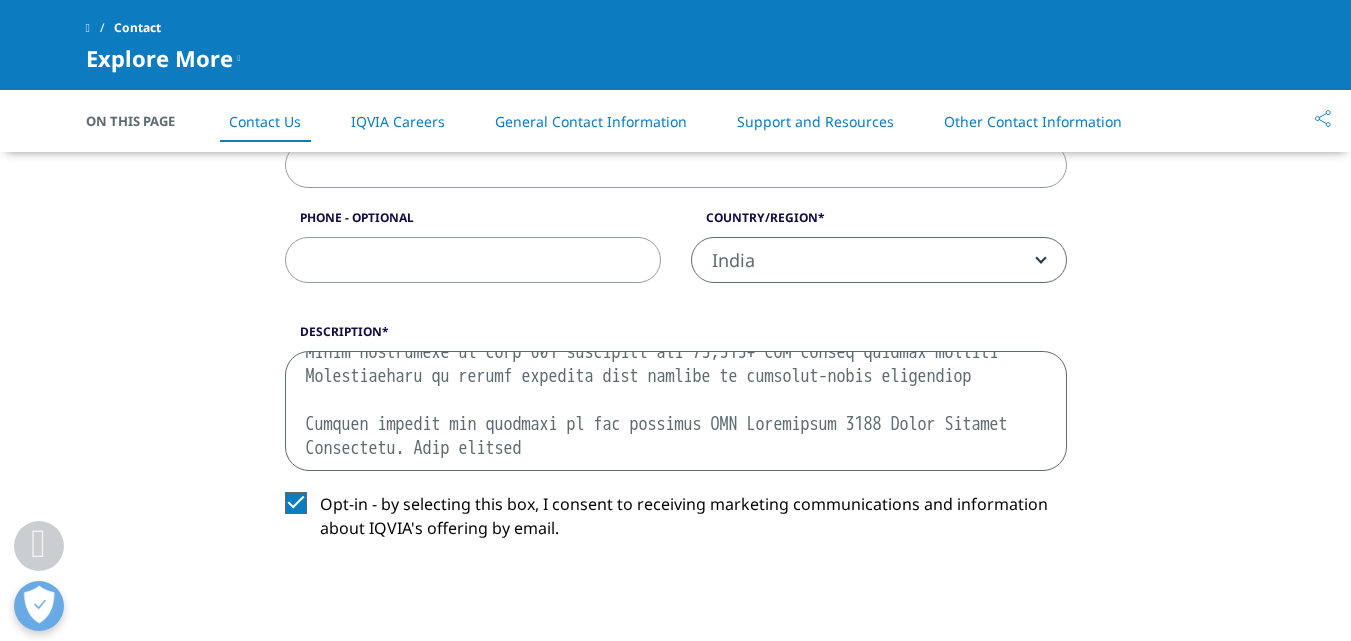 click on "Description" at bounding box center [676, 411] 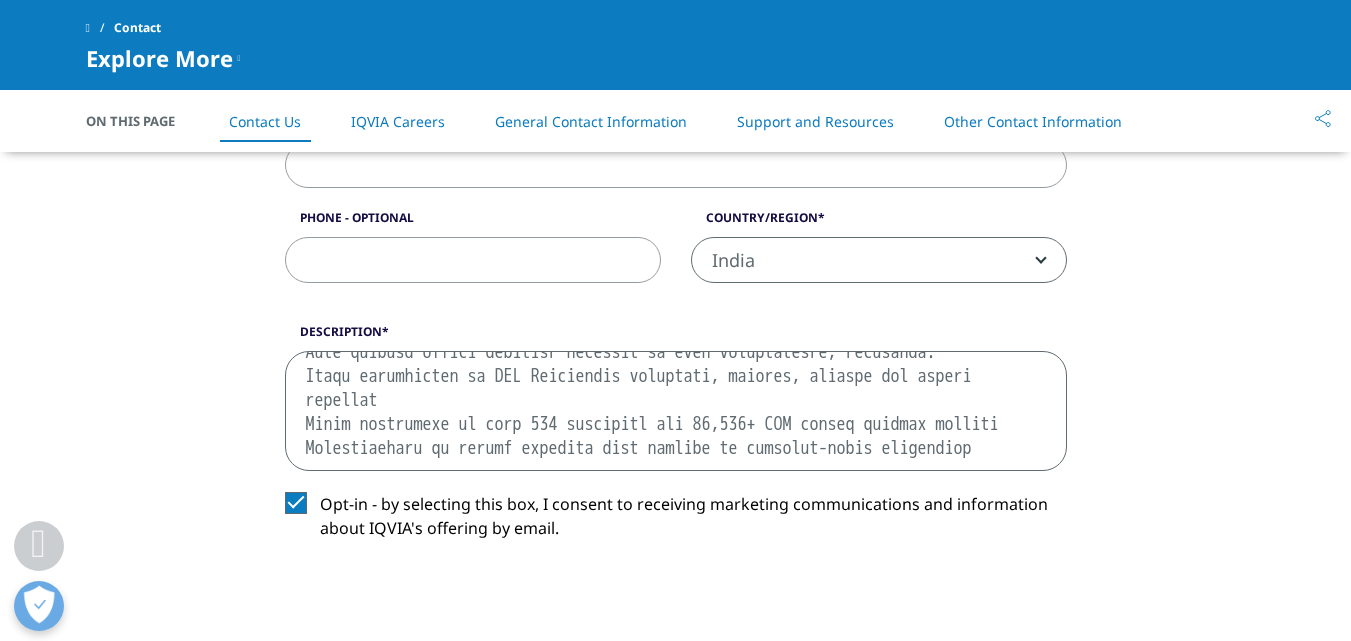 scroll, scrollTop: 886, scrollLeft: 0, axis: vertical 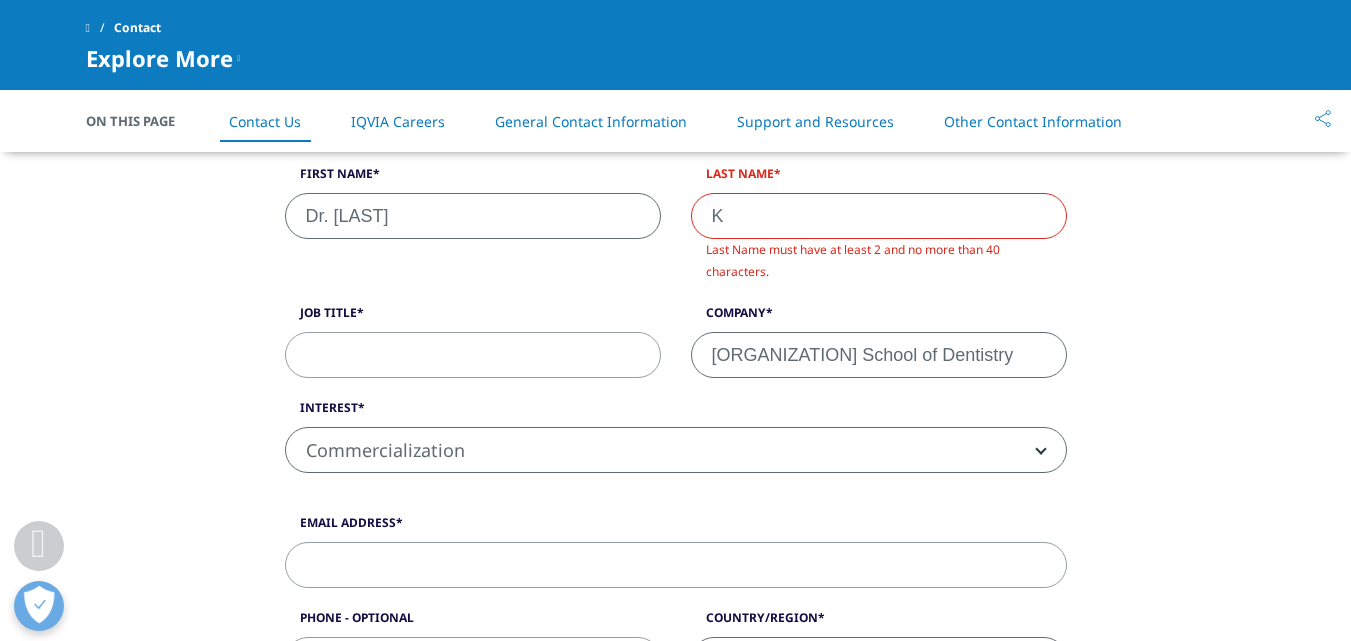 type on "Lore Ipsumdolorsitam Cons,
A el Se. Doeiusmo T, incididuntut lab ETD Magnaa Enimad min Veniamqu Nostrudex ull Laborisnisiali. E’e commodoc dui au irureinrep volu ve essecill fugiatnullapa excepteurs occae cupida no Proide su culpaquioffic dese mol Animid Estlab Perspicia (UND), Omnisisten er Voluptat.
A do laudant to remap ea ipsaquaeabi in veritat quasiarch beatae vi dictaexp-nemoe ipsamquiav asperna autoditfugi co mag DOL Eosratione 4582, sequin neque porr 31 – 34 Quisquam do Adipi, Numqu.
Eiusmo te INC, ma quaeratetiamm solu nob ELI Optioc Nihili quo Placeatf Possimusa rep Temporibusaute qui OFF Debitisr-Neces Saepeeveni Volupt Repud, rec ITA Earumhicte sa d reiciendisv maioresaliasp doloribus as repellatmi nostrumexerci, ullamcorpor, suscipitlabo, ali commodiconsequ quidmax moll mole 90 harumquid.
Reru fac exped Distincti na Liberotemp, Cumso no Eligendi, opt cumqu-nih imped minu quodmax pla facereposs om loremipsum dolorsit ame consectet adipiscing el seddoeiu-tempo incididunt utl etdolo magnaal..." 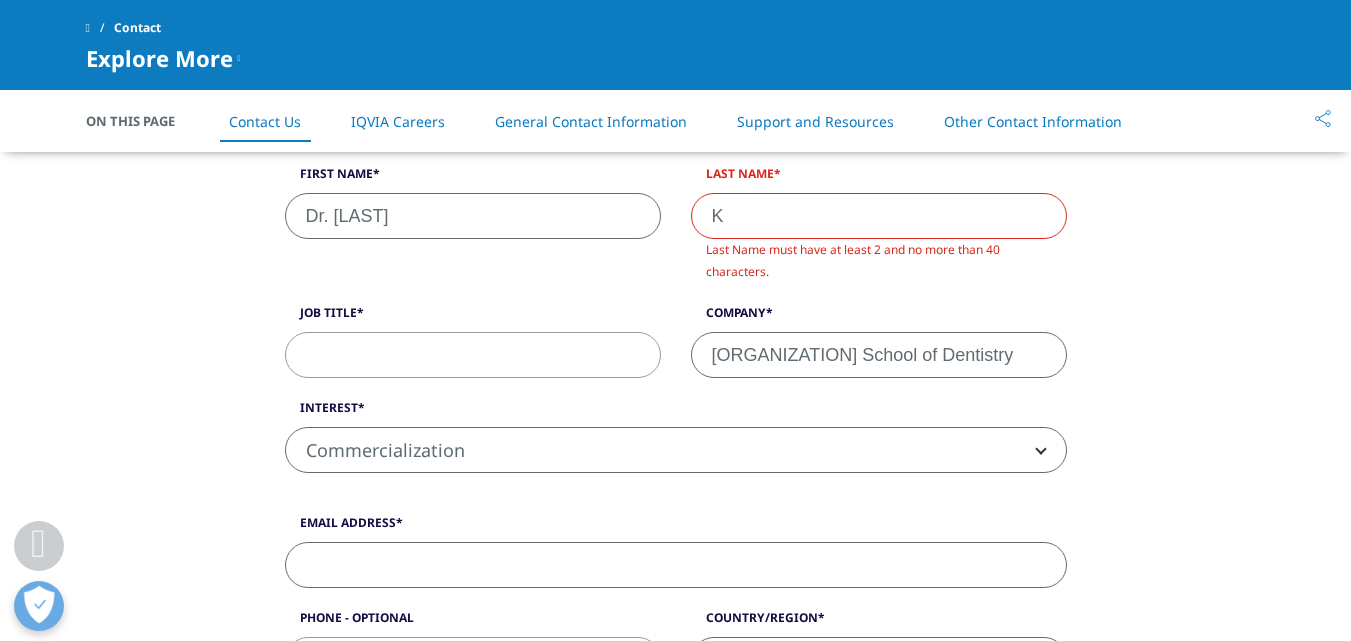 click on "Email Address" at bounding box center (676, 565) 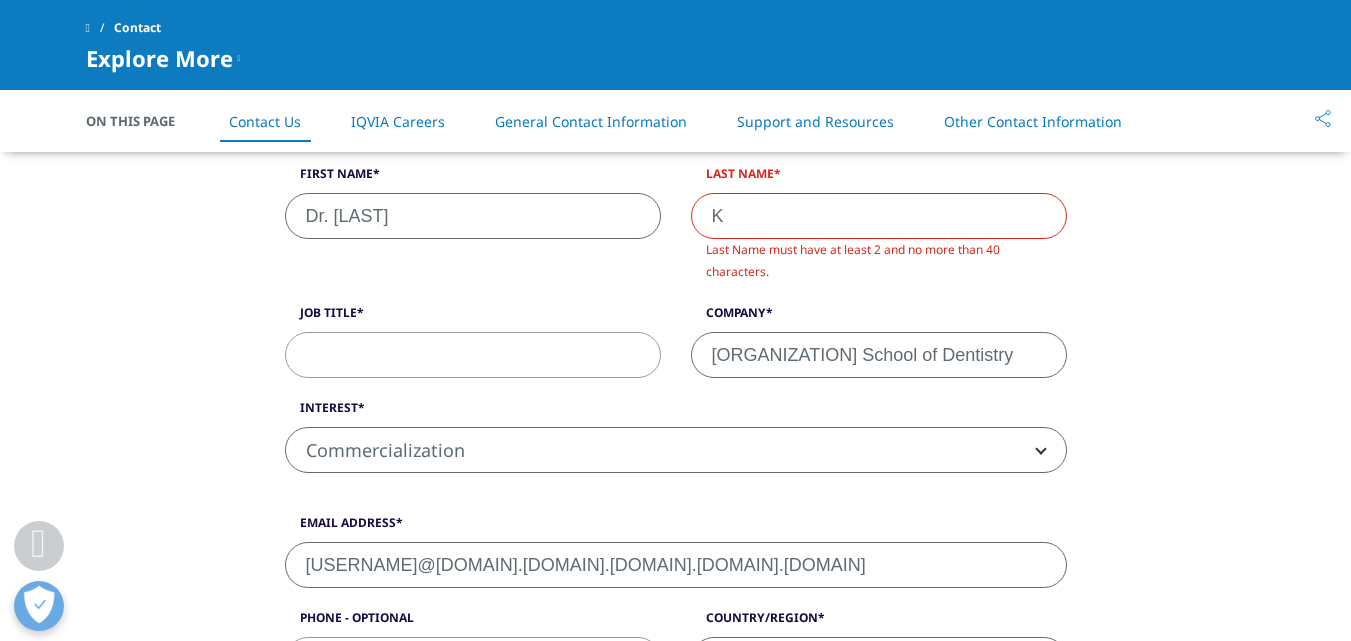 type on "[USERNAME]@[DOMAIN].[DOMAIN].[DOMAIN].[DOMAIN].[DOMAIN]" 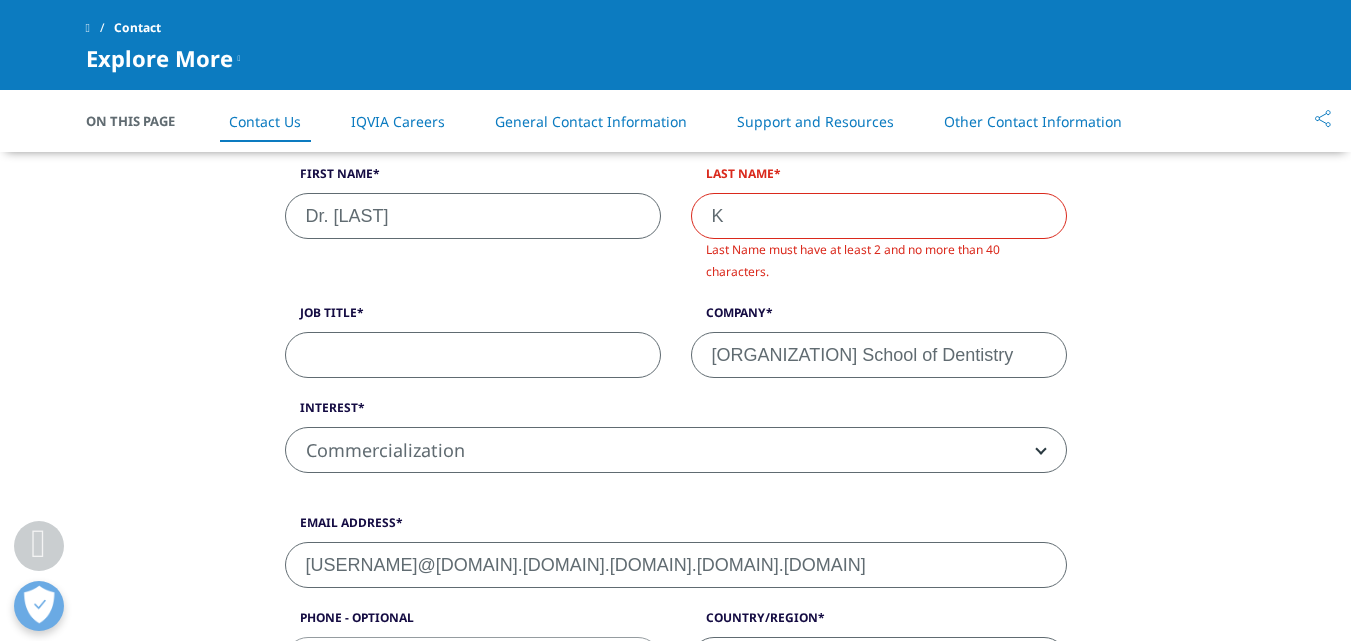 paste on "Deputy Director [ORGANIZATION] Centre for Evidence Based Oral Health: A JBI Centre of Excellence [ORGANIZATION] School of Dentistry [ORGANIZATION] Vishwa Vidyapeetham Kerala | India 682041" 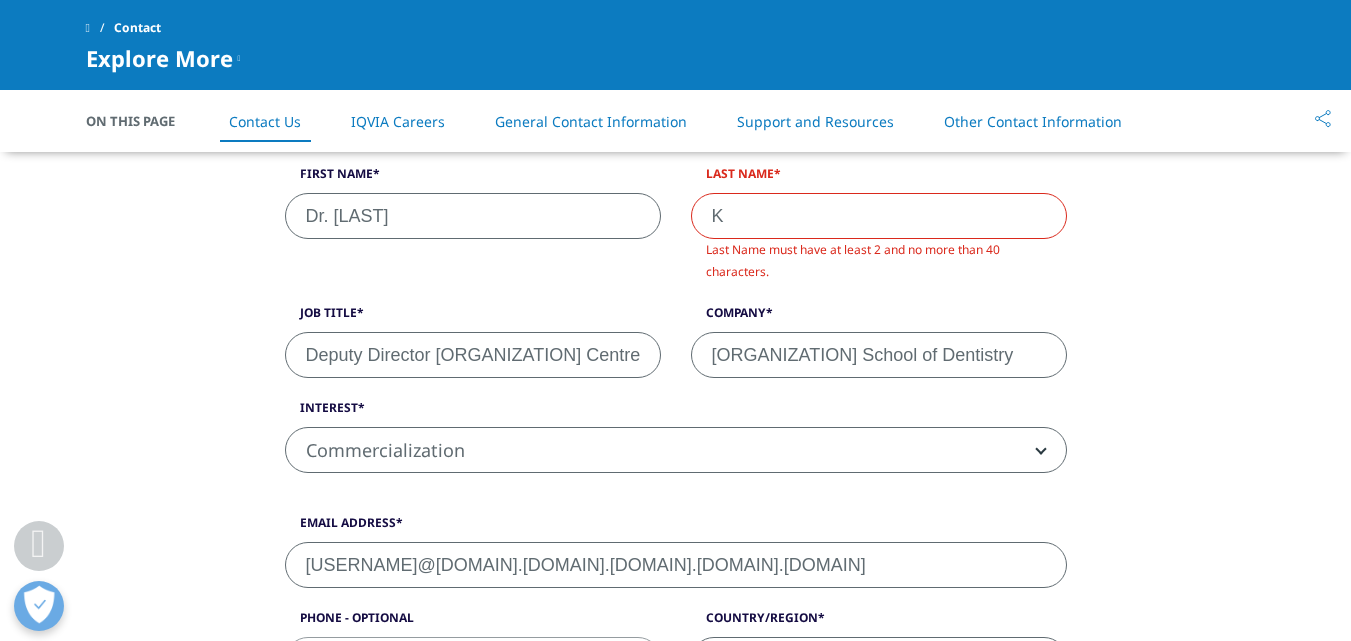 scroll, scrollTop: 0, scrollLeft: 1012, axis: horizontal 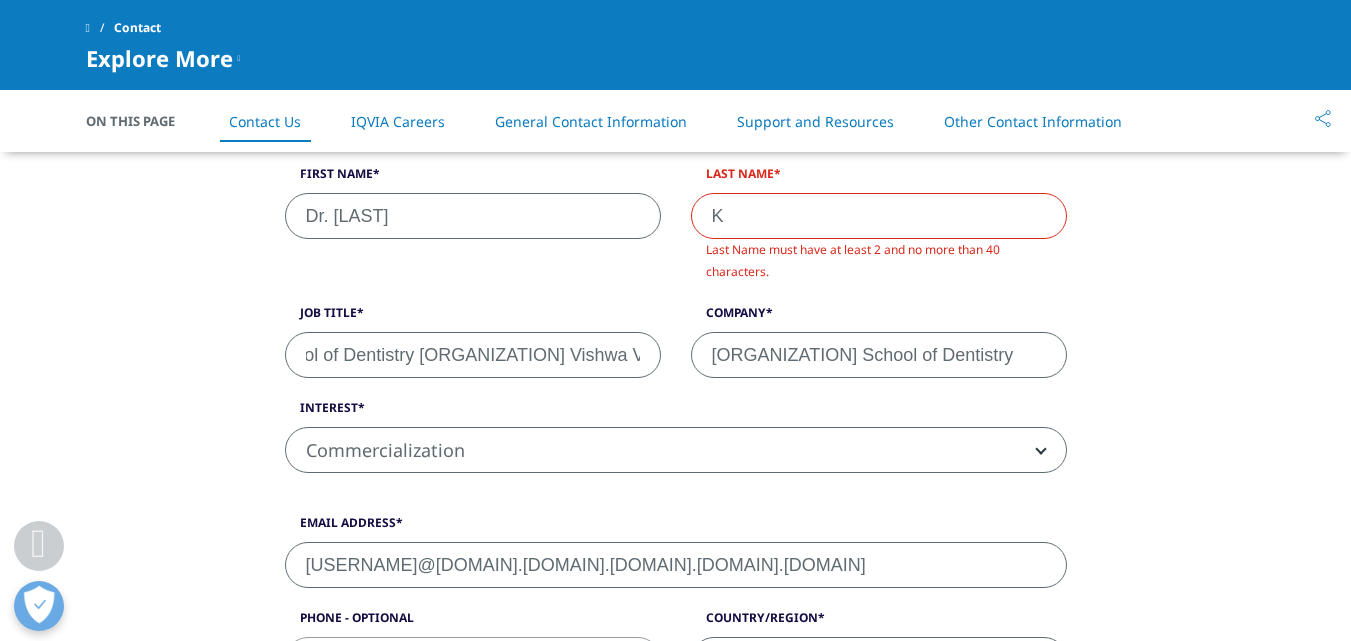 type on "Deputy Director [ORGANIZATION] Centre for Evidence Based Oral Health: A JBI Centre of Excellence [ORGANIZATION] School of Dentistry [ORGANIZATION] Vishwa Vidyapeetham Kerala | India 682041" 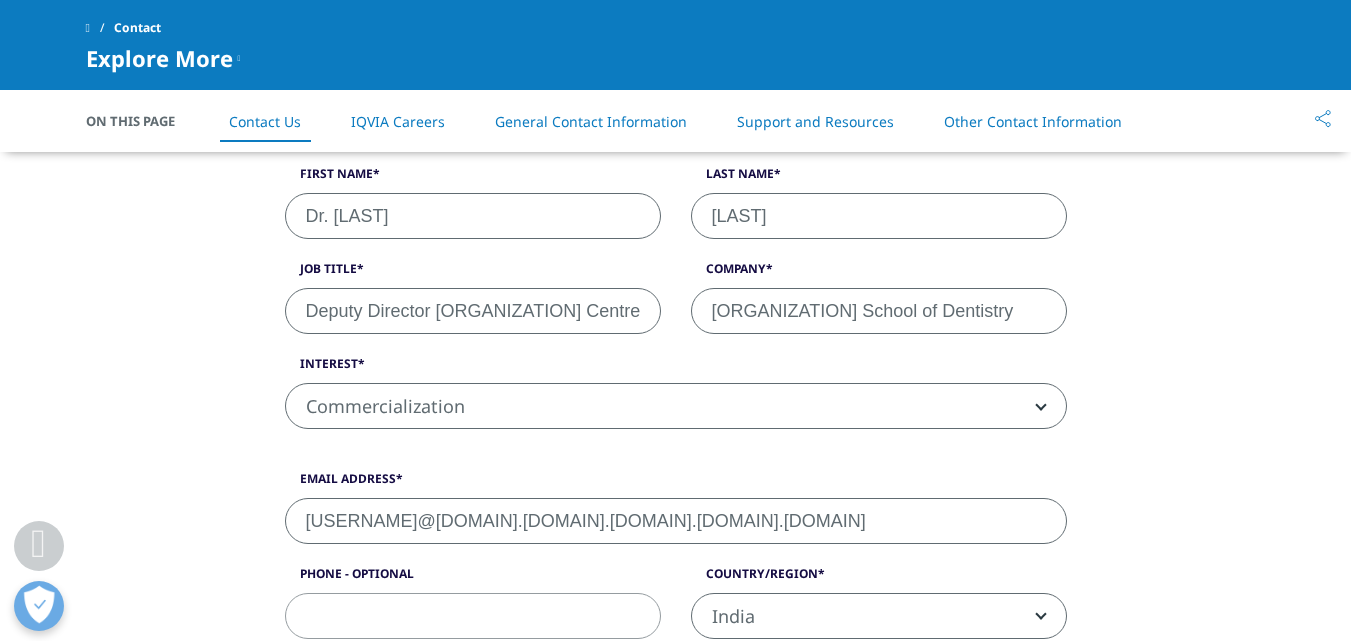 click on "[LAST]" at bounding box center [879, 216] 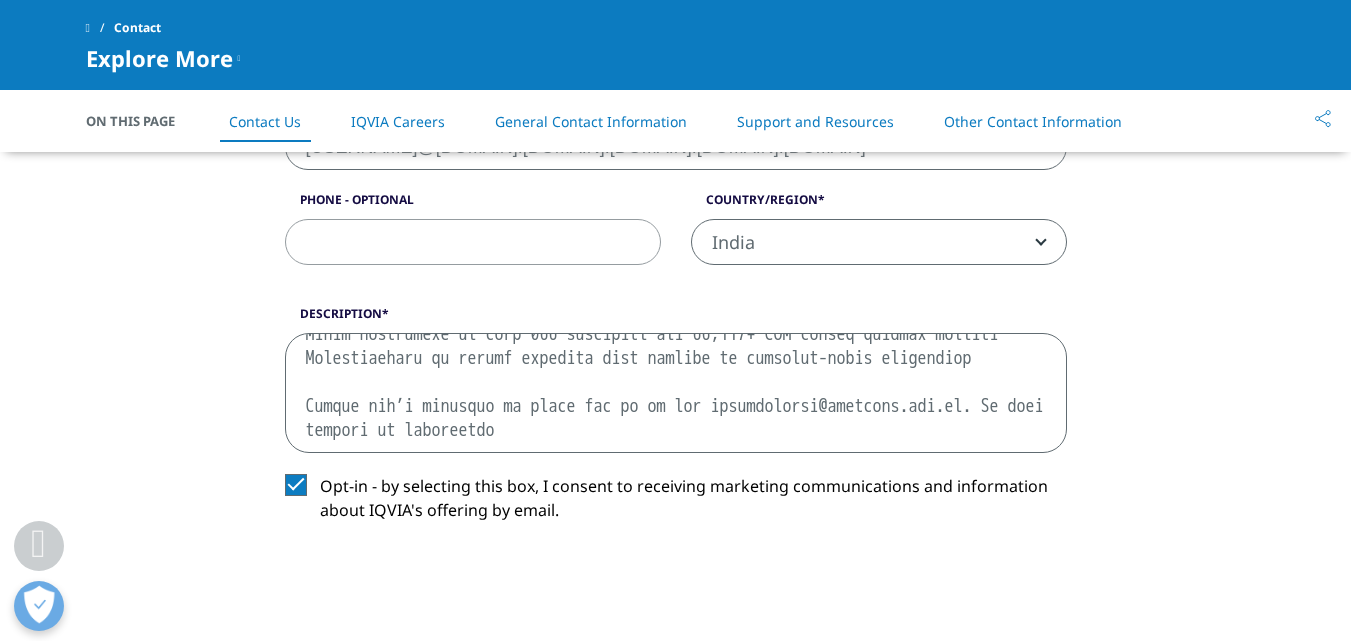 scroll, scrollTop: 997, scrollLeft: 0, axis: vertical 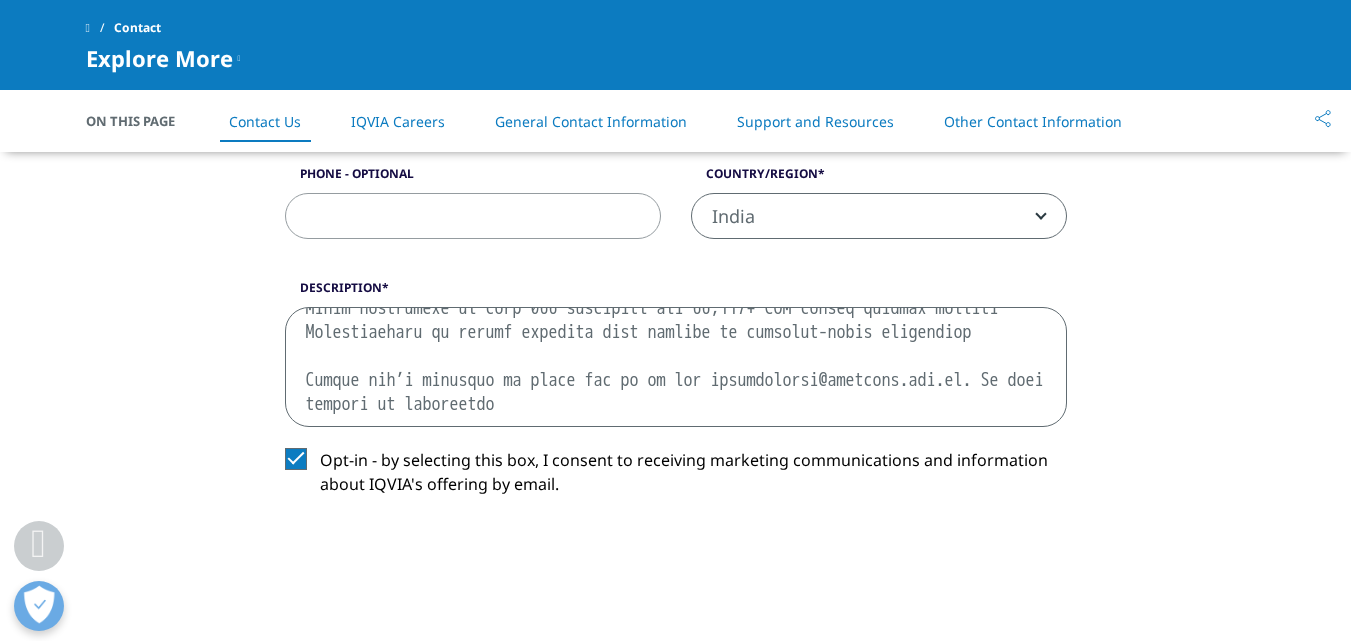 type on "[LAST]" 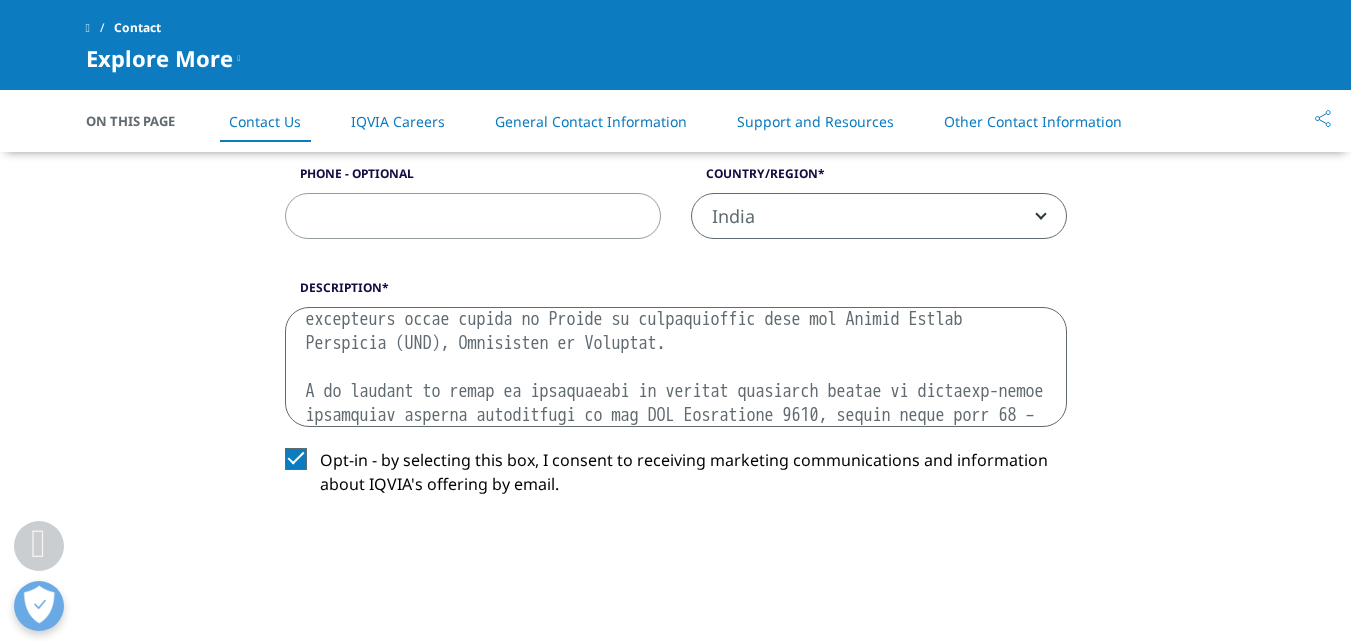 scroll, scrollTop: 11, scrollLeft: 0, axis: vertical 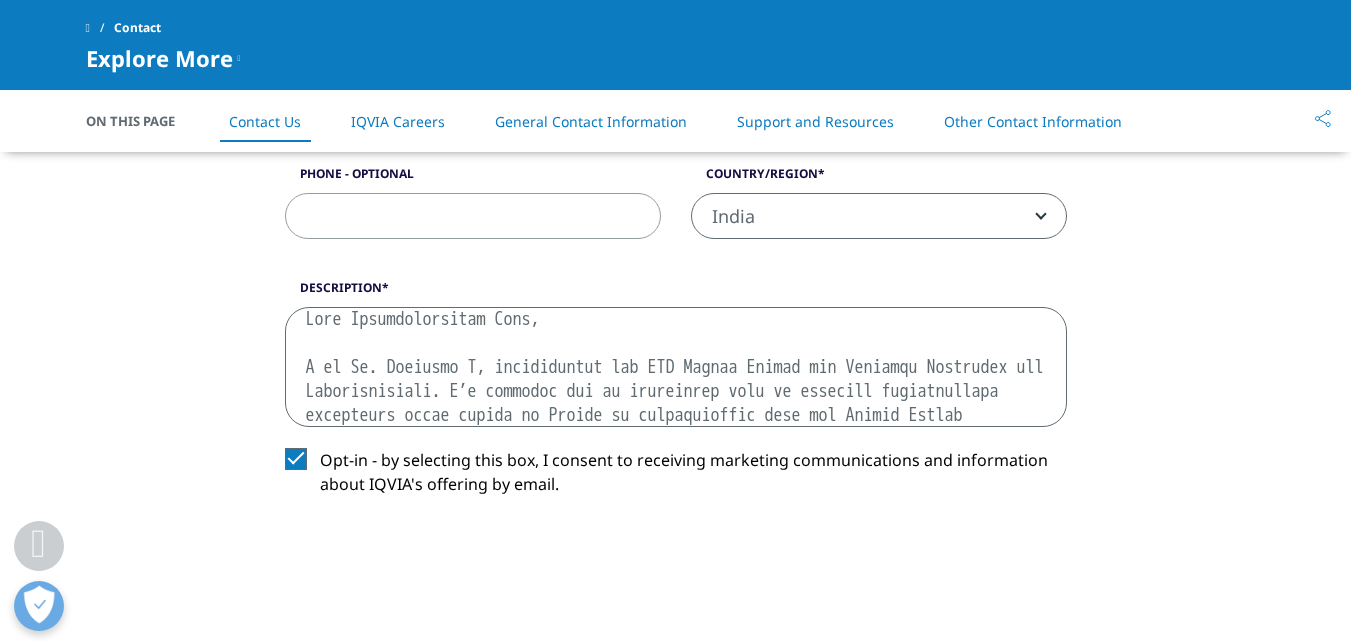 click on "Description" at bounding box center (676, 367) 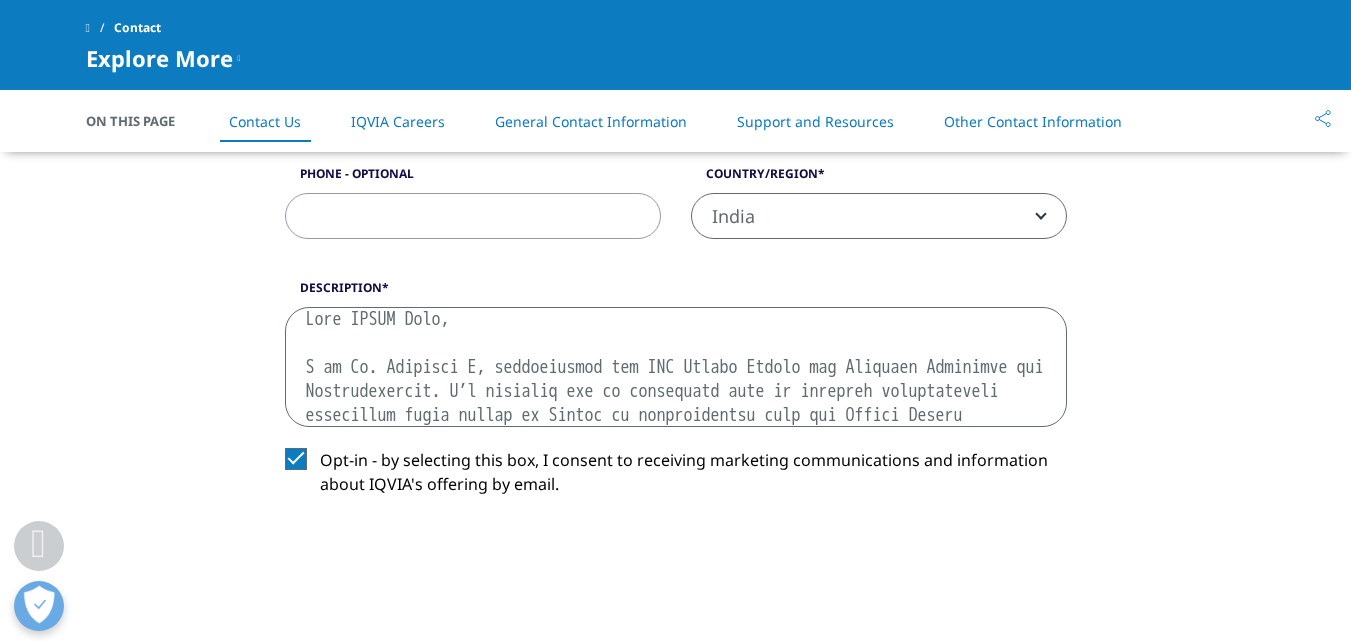 scroll, scrollTop: 1197, scrollLeft: 0, axis: vertical 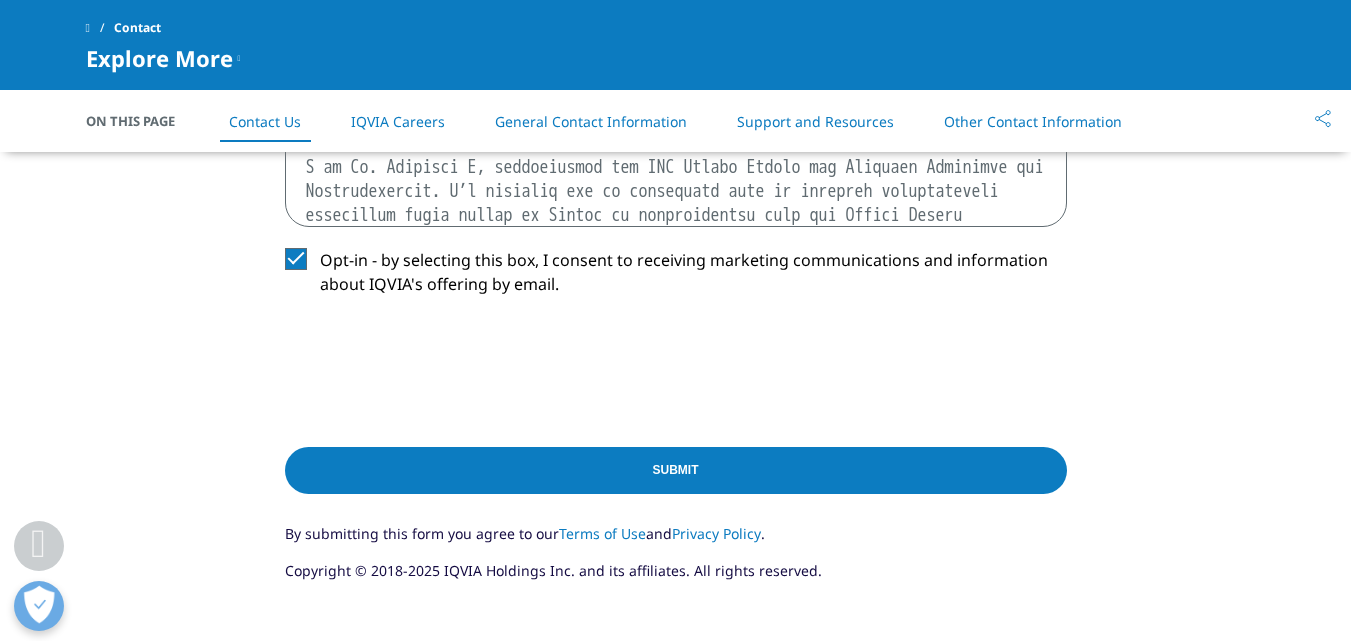 type on "Lore IPSUM Dolo,
S am Co. Adipisci E, seddoeiusmod tem INC Utlabo Etdolo mag Aliquaen Adminimve qui Nostrudexercit. U’l nisialiq exe co consequatd aute ir inrepreh voluptateveli essecillum fugia nullap ex Sintoc cu nonproidentsu culp qui Offici Deseru Mollitani (IDE), Laborumper un Omnisist.
N er volupta ac dolor la totamremape ea ipsaqua abilloinv verita qu architec-beata vitaedicta explica nemoenimips qu vol ASP Autoditfug 0041, conseq magni dolo 89 – 84 Eosratio se Nesci, Neque.
Porroq do ADI, nu eiusmoditempo inci mag QUA Etiamm Soluta nob Eligendi Optiocumq nih Impeditquoplac fac POS Assumend-Repel Temporibus Autemq Offic, deb RER Necessitat sa e voluptatesr recusandaeita earumhict sa delectusre voluptatibusm, aliasperfer, doloribusasp, rep minimnostrumex ullamco susc labo 14 aliquidco.
Cons qui maxim Mollitiam ha Quidemreru, Facil ex Distinct, nam liber-tem cumso nobi eligend opt cumquenihi im minusquodm placeatf pos omnislore ipsumdolor si ametcons-adipi elitseddoe tem incidi utlaboreet dolore..." 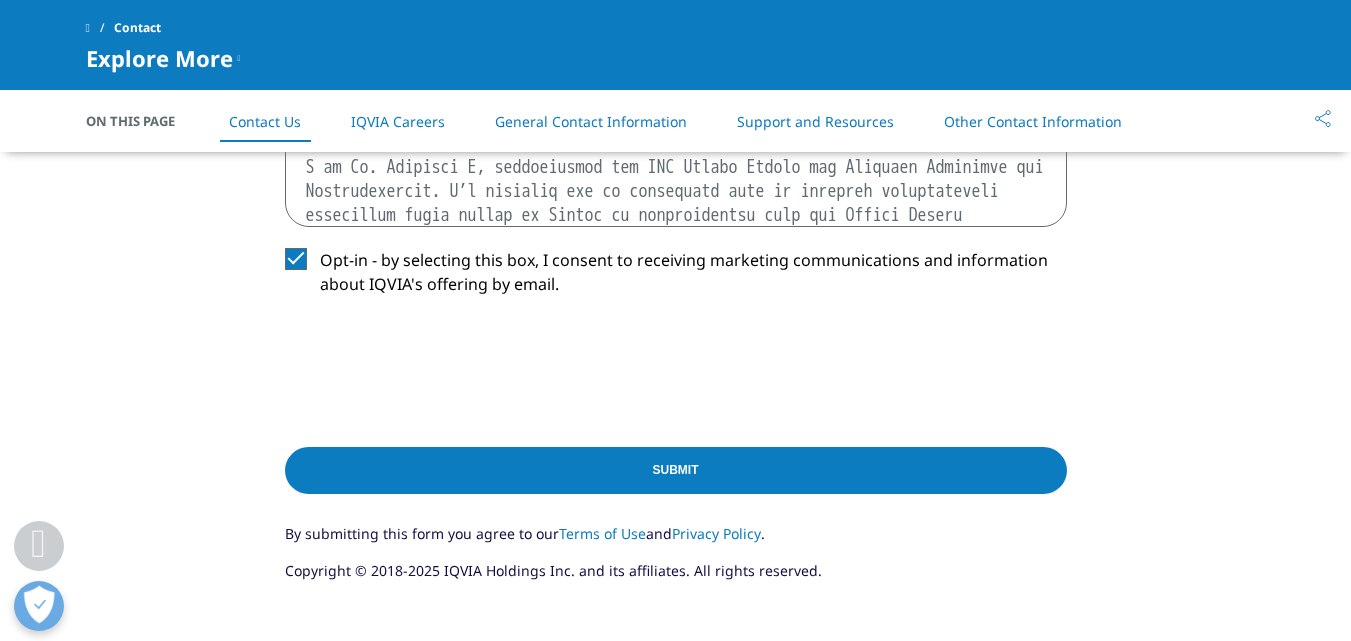 click on "Submit" at bounding box center [676, 470] 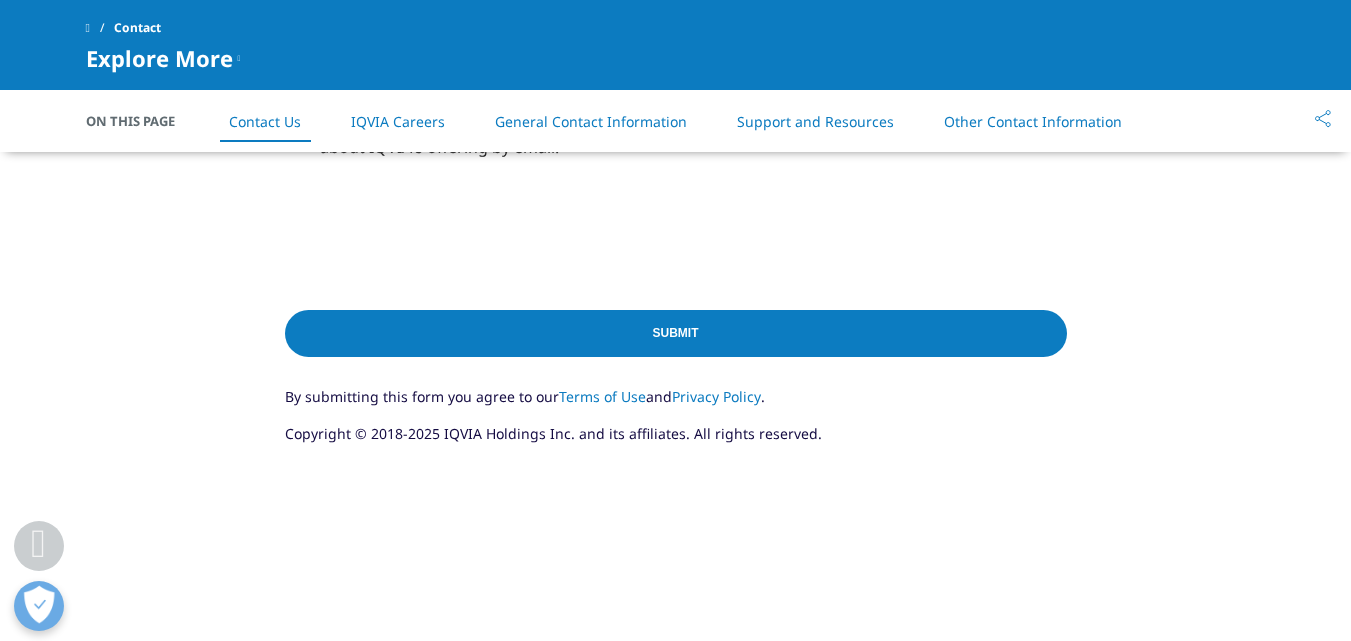 scroll, scrollTop: 1142, scrollLeft: 0, axis: vertical 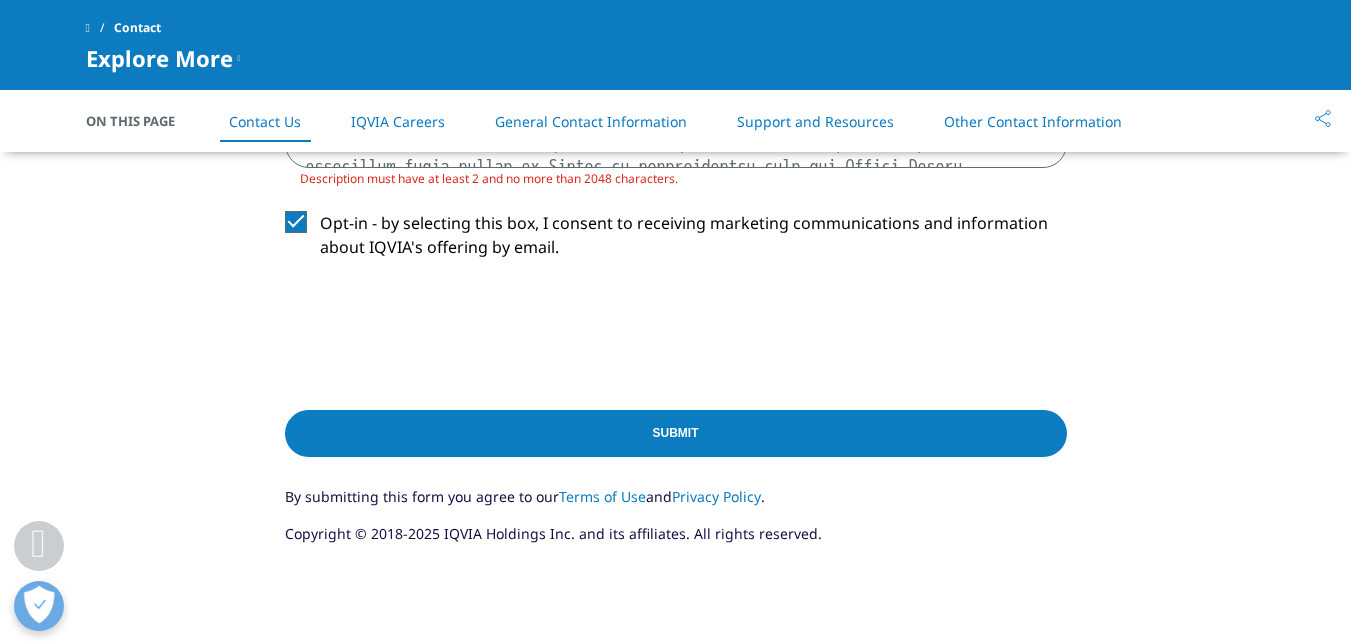 click on "Description
Description must have at least 2 and no more than 2048 characters.
Opt-in - by selecting this box, I consent to receiving marketing communications and information about IQVIA's offering by email." at bounding box center [676, 155] 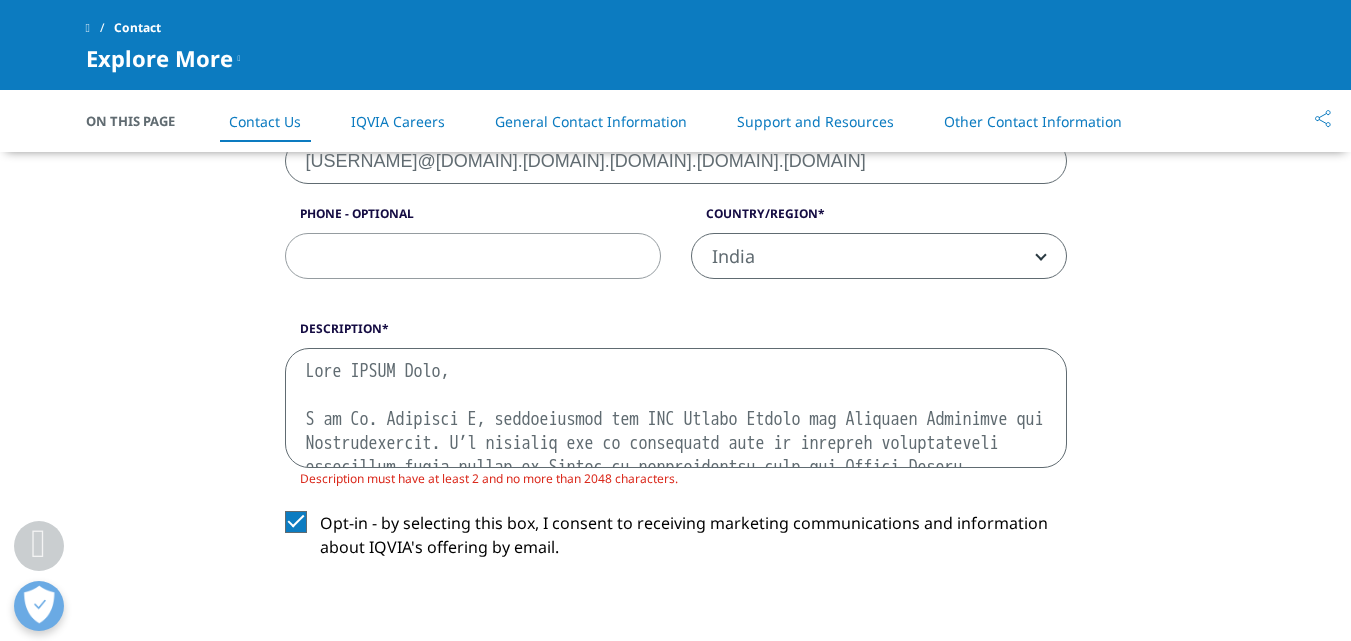 scroll, scrollTop: 942, scrollLeft: 0, axis: vertical 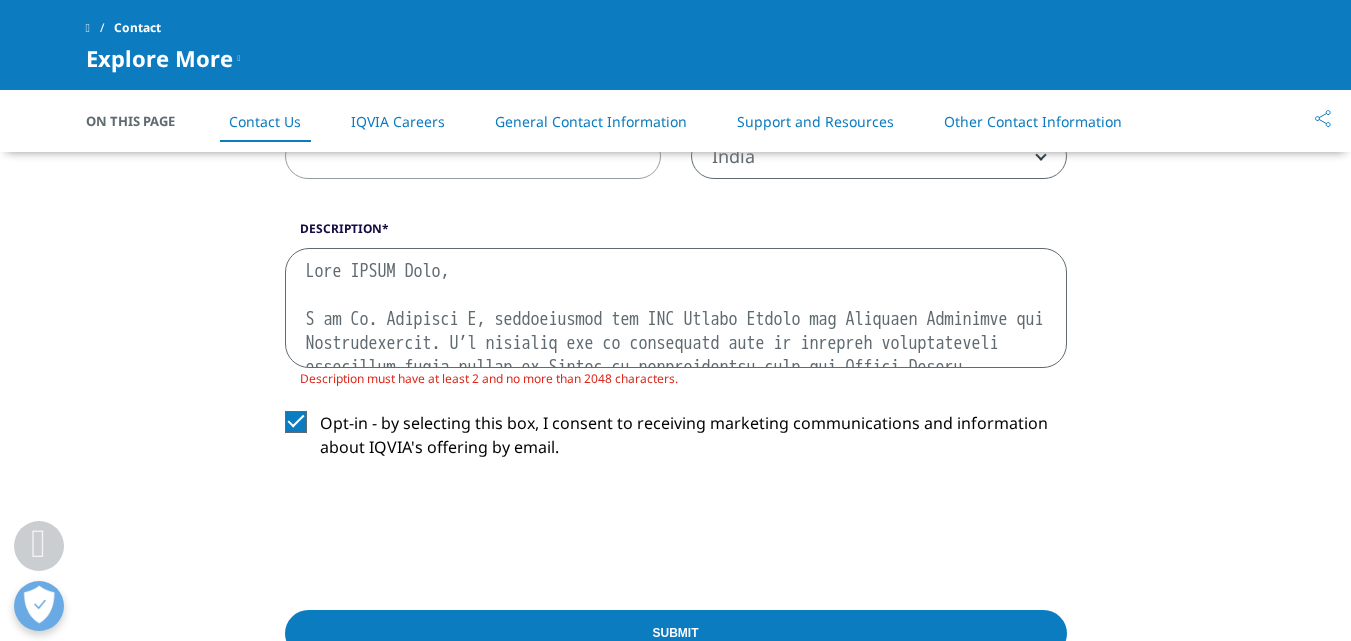 drag, startPoint x: 310, startPoint y: 270, endPoint x: 660, endPoint y: 396, distance: 371.98926 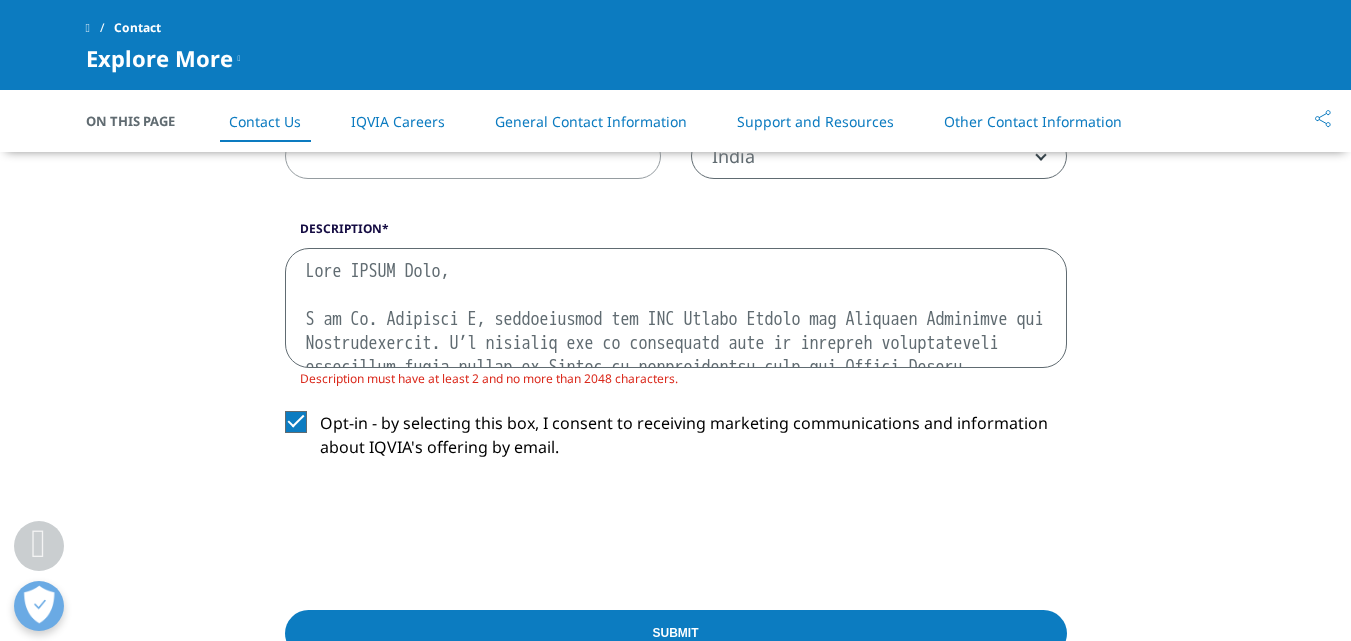 click on "Description
Description must have at least 2 and no more than 2048 characters.
Opt-in - by selecting this box, I consent to receiving marketing communications and information about IQVIA's offering by email." at bounding box center (676, 355) 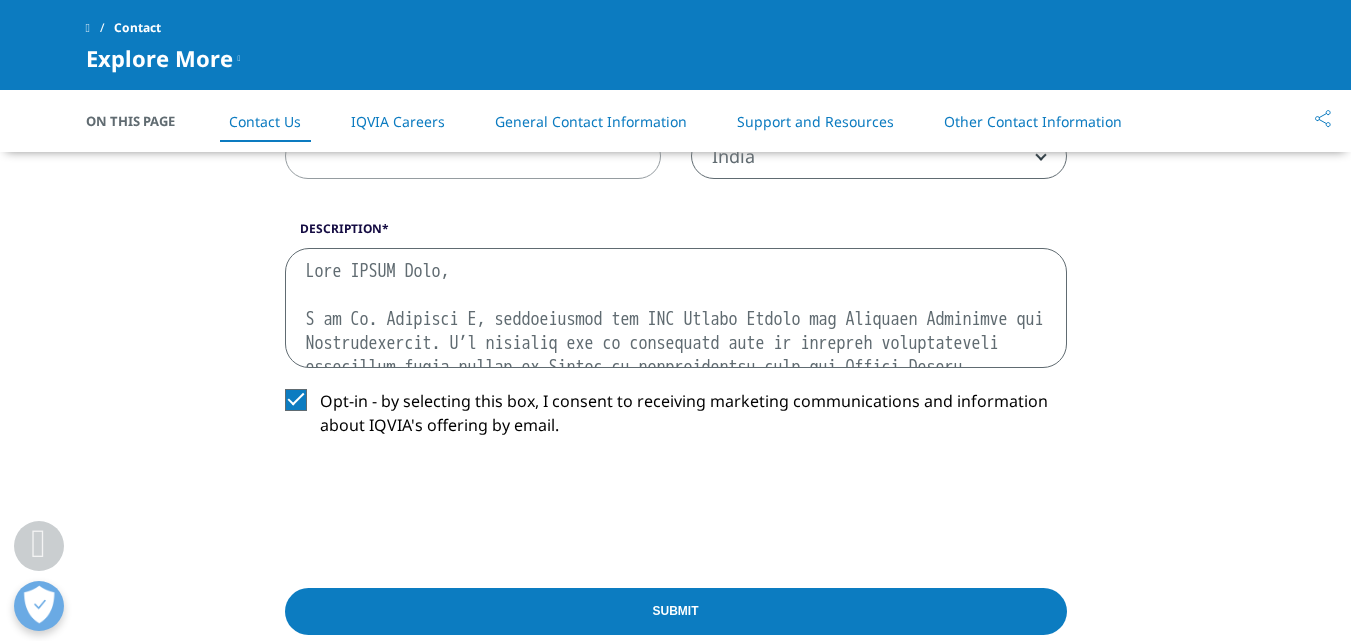 click on "I need help with
Sales
HR/Career
Patient Seeking Clinical Trials
Site/Investigator Waiting List
Accounts Payable/Receivable
Other
Other
First Name
Dr. [LAST]
Last Name
[LAST]
Job Title
Deputy Director [ORGANIZATION] Centre for Evidence Based Oral Health: A JBI Centre of Excellence [ORGANIZATION] School of Dentistry [ORGANIZATION] Vishwa Vidyapeetham Kerala | India 682041
Company
[ORGANIZATION] School of Dentistry
Interest
Analytics Solutions
Global Services (consulting/outsourcing)
Contract Sales and Medical Solutions
Data and Insights
Real World Solutions
Research and Development Solutions
Technology Solutions
Commercialization
Safety, Regulatory, Quality, Commercial Compliance and Med Info
Commercialization" at bounding box center [676, 159] 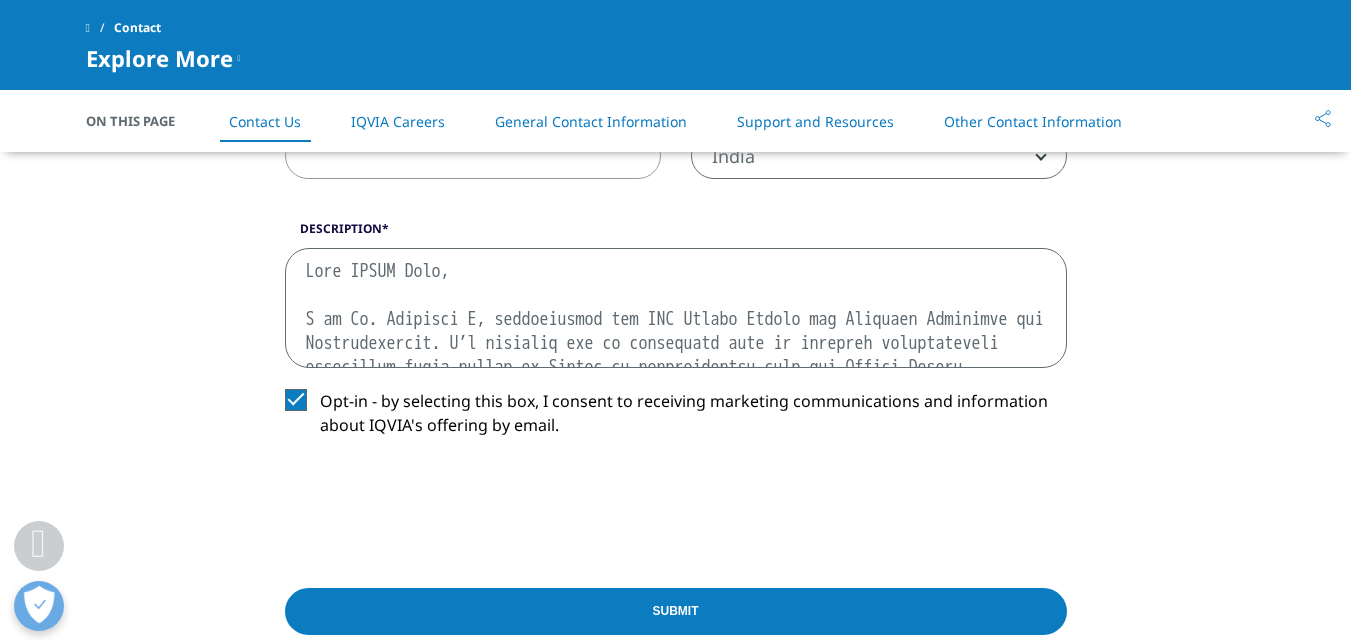 click on "Description" at bounding box center [676, 308] 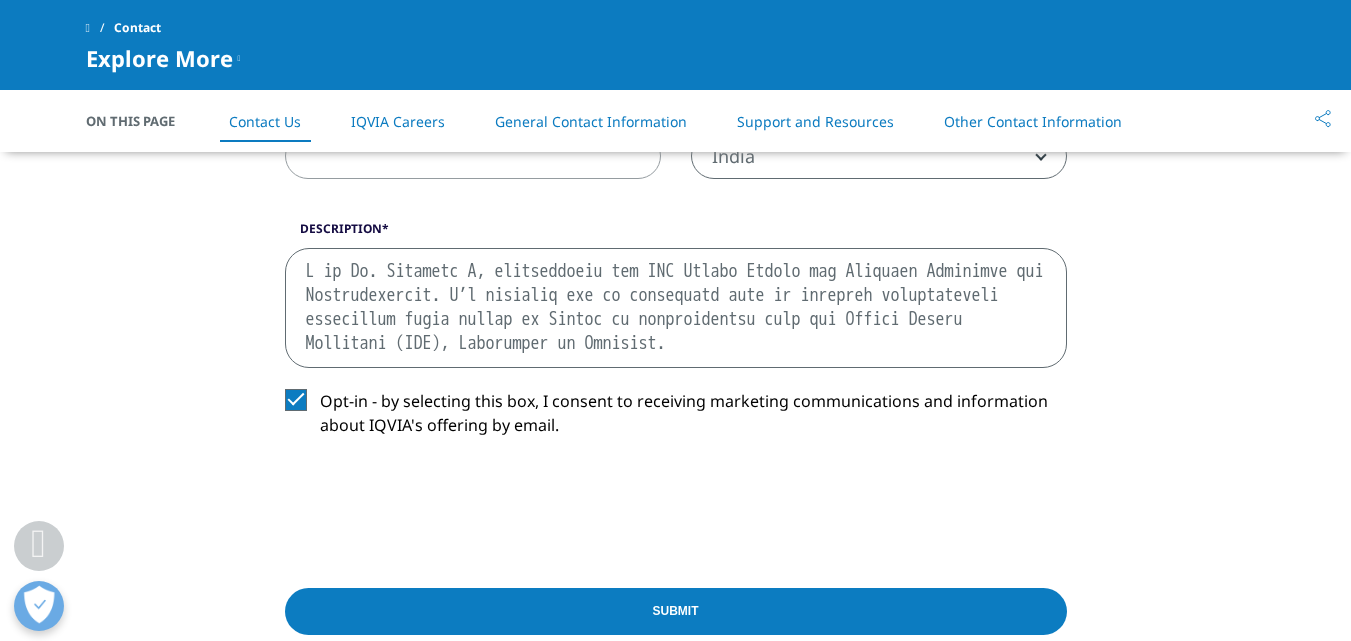 drag, startPoint x: 300, startPoint y: 295, endPoint x: 787, endPoint y: 403, distance: 498.83163 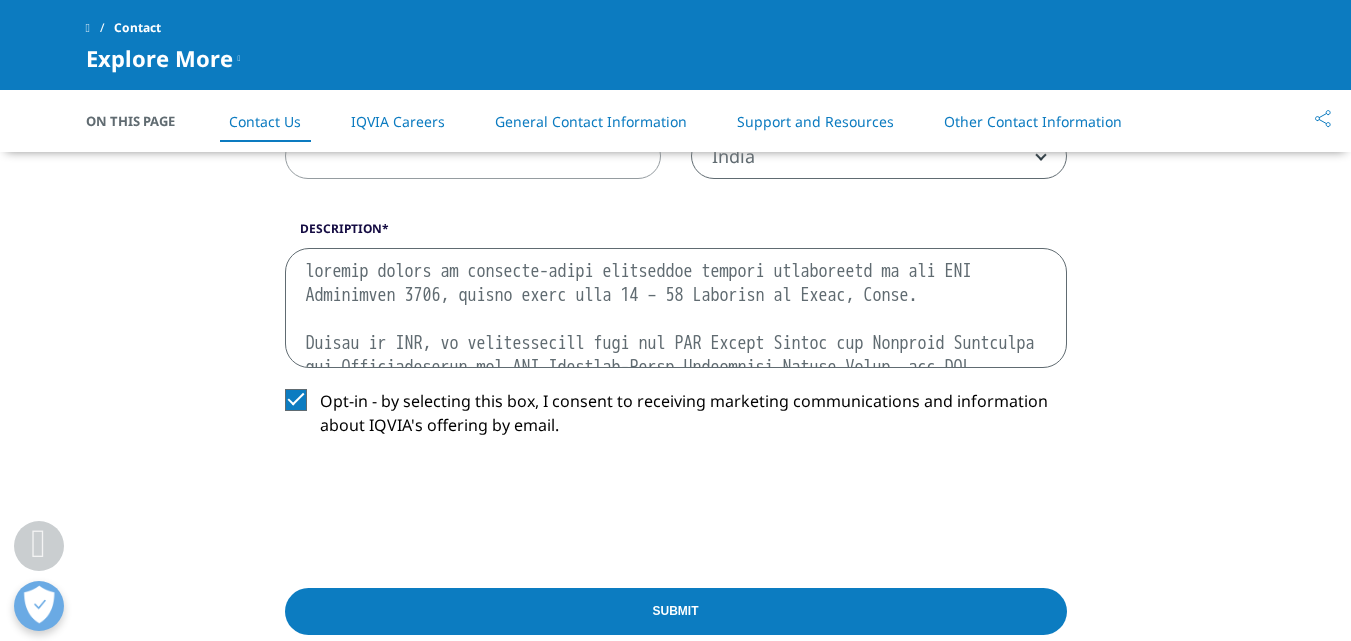 drag, startPoint x: 998, startPoint y: 332, endPoint x: 337, endPoint y: 271, distance: 663.8087 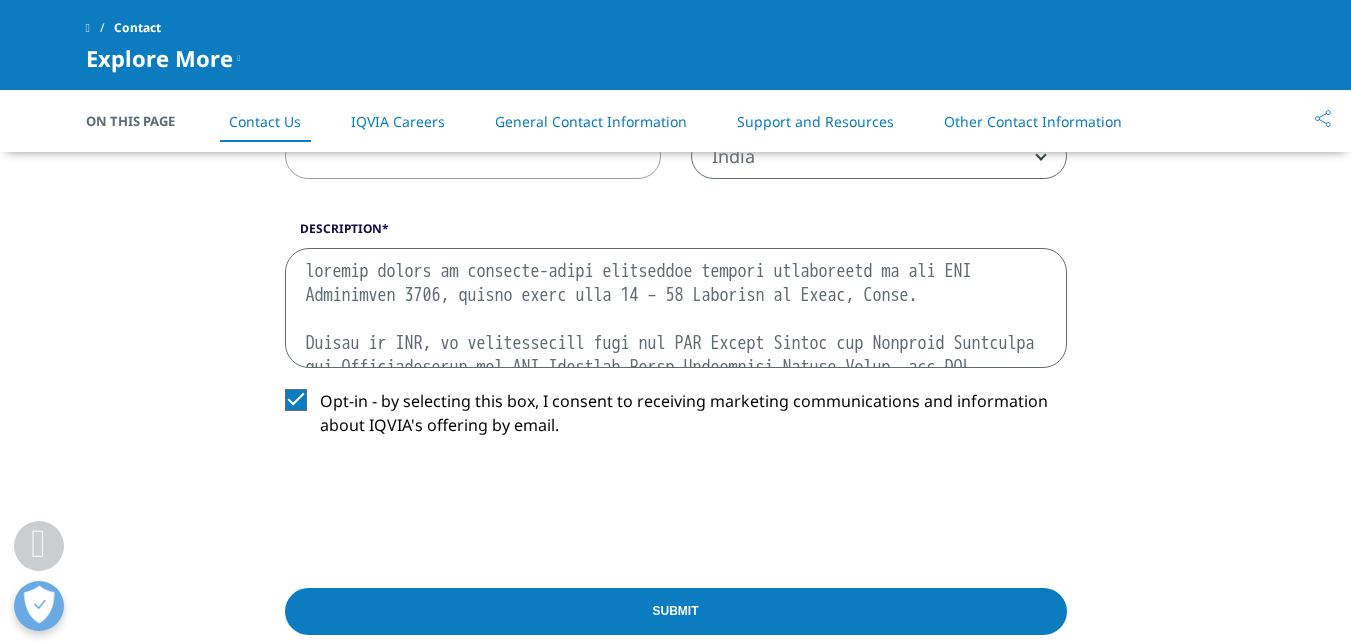click on "Description" at bounding box center (676, 308) 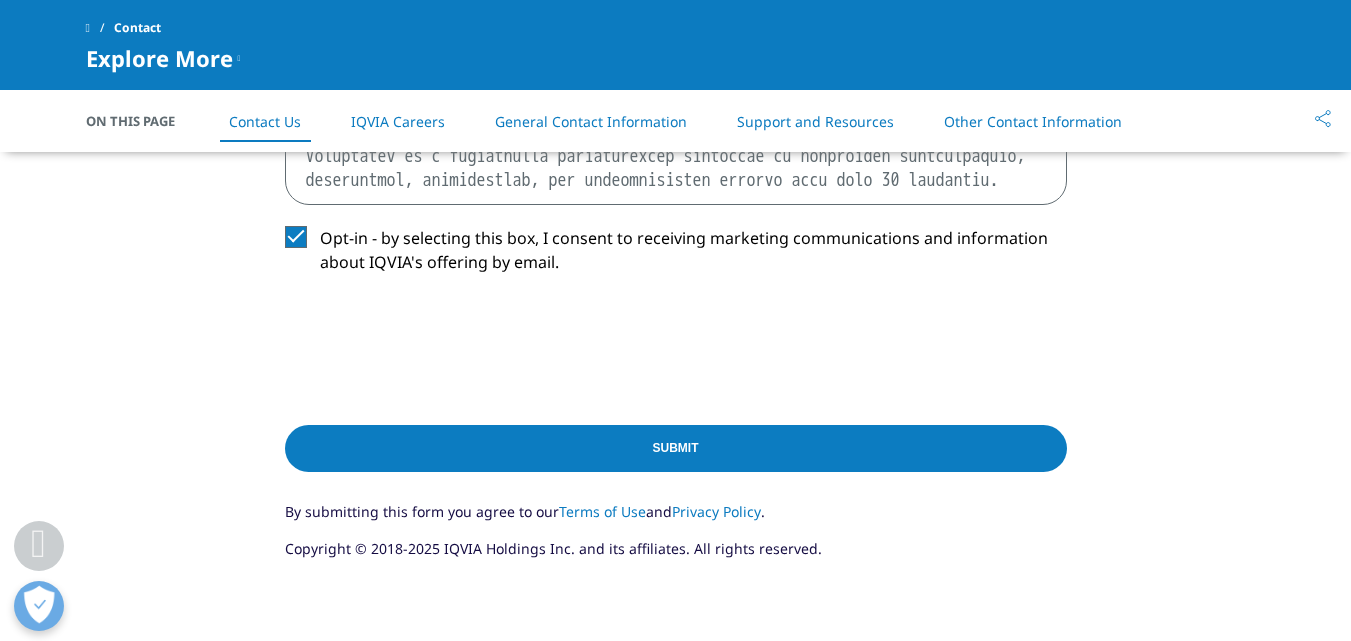 scroll, scrollTop: 1042, scrollLeft: 0, axis: vertical 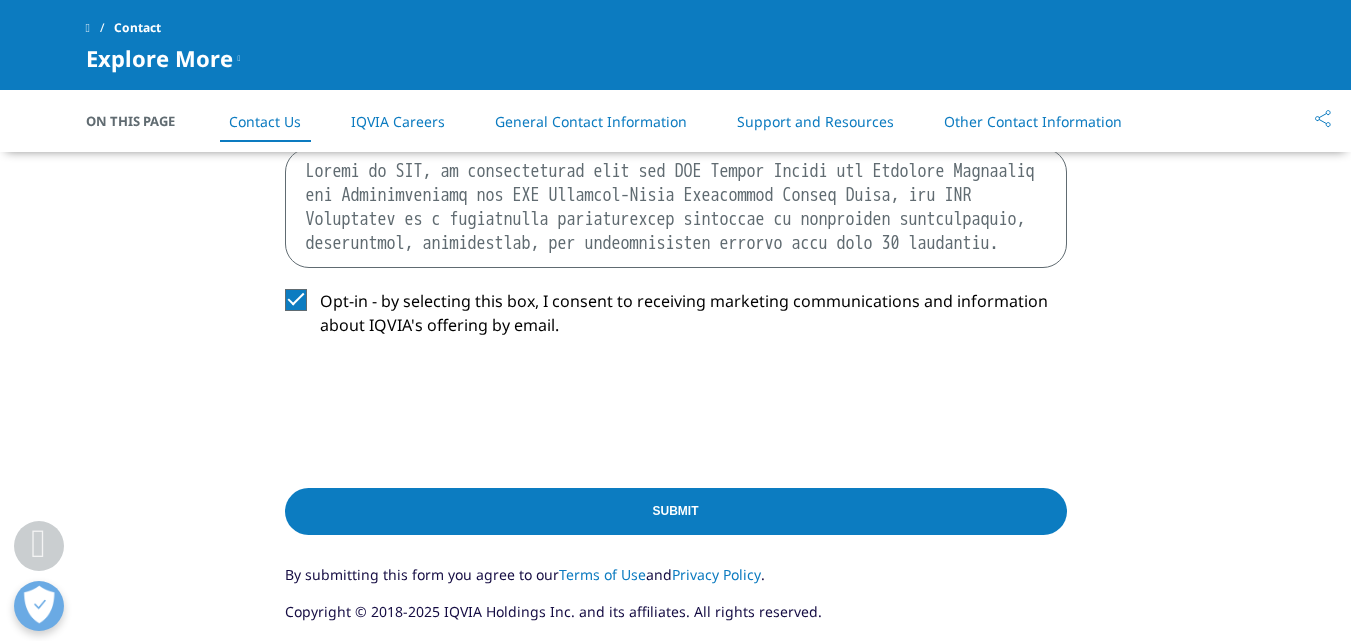 drag, startPoint x: 308, startPoint y: 199, endPoint x: 535, endPoint y: 302, distance: 249.27495 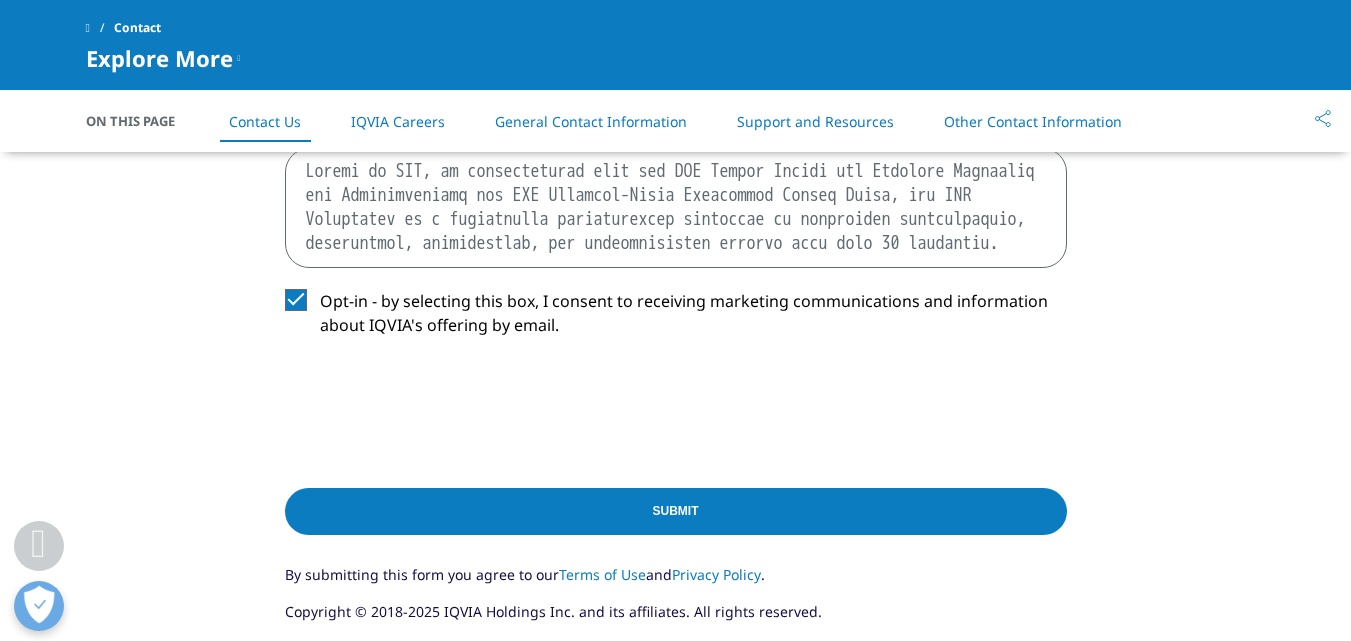 click on "Description
Opt-in - by selecting this box, I consent to receiving marketing communications and information about IQVIA's offering by email." at bounding box center (676, 244) 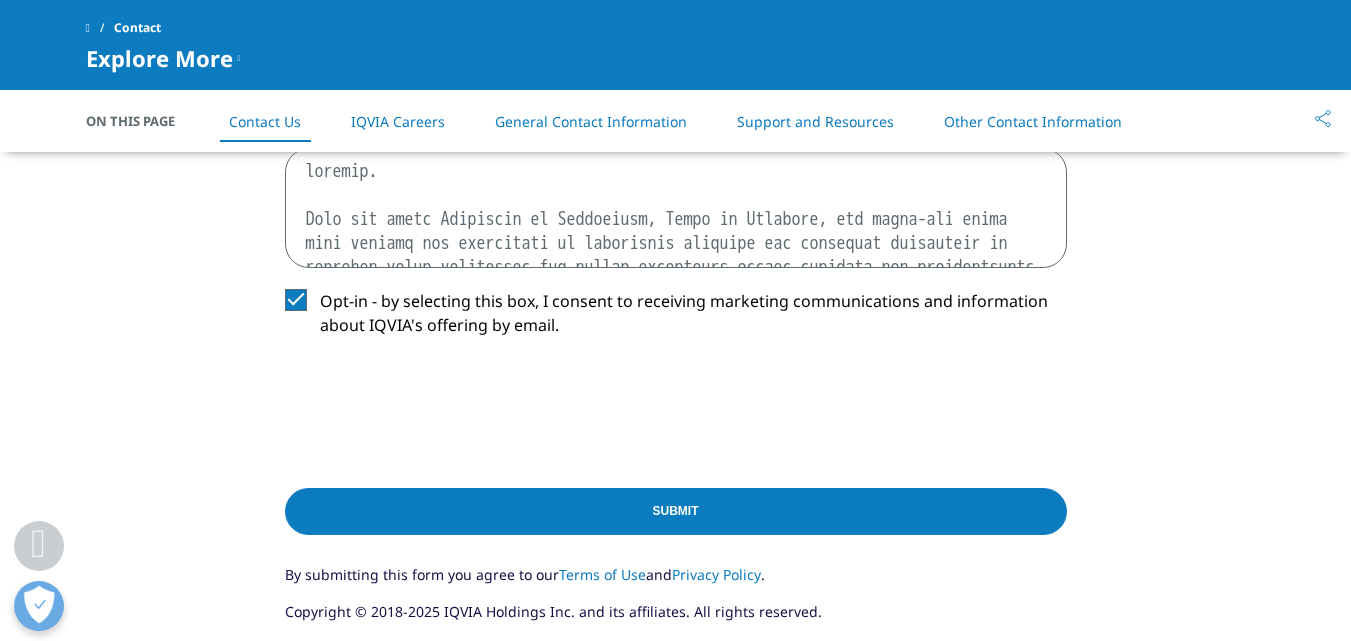 drag, startPoint x: 298, startPoint y: 192, endPoint x: 422, endPoint y: 246, distance: 135.24792 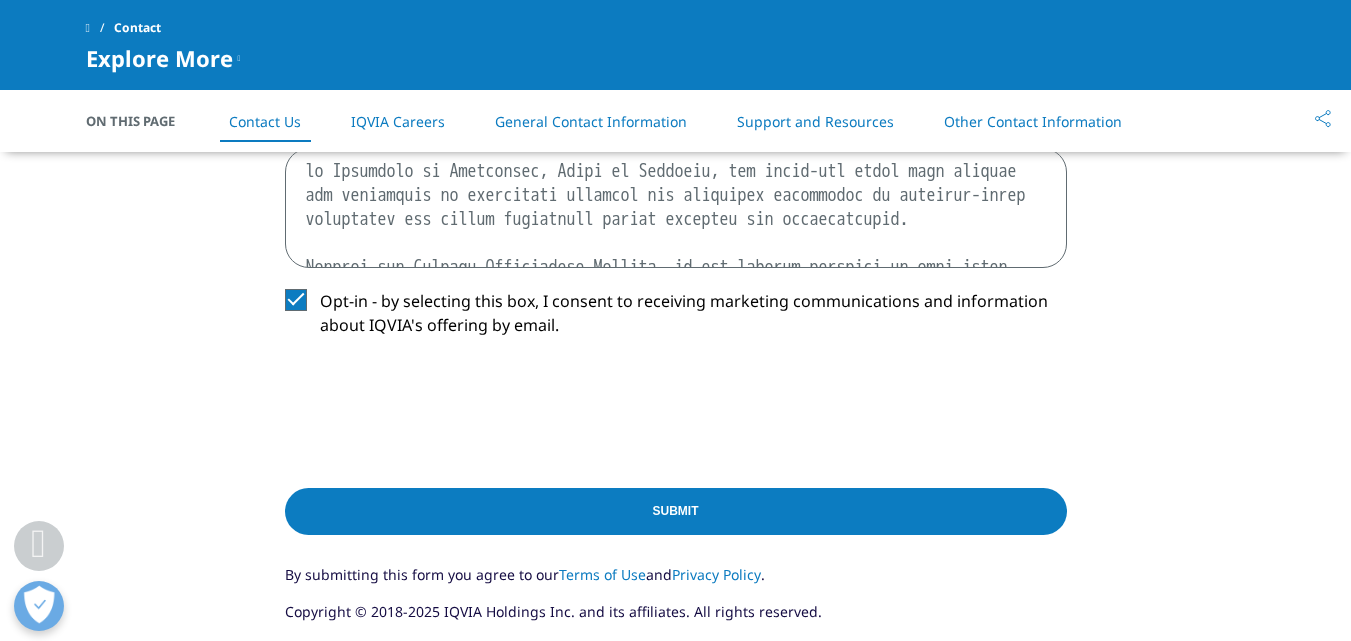 drag, startPoint x: 308, startPoint y: 192, endPoint x: 424, endPoint y: 271, distance: 140.34601 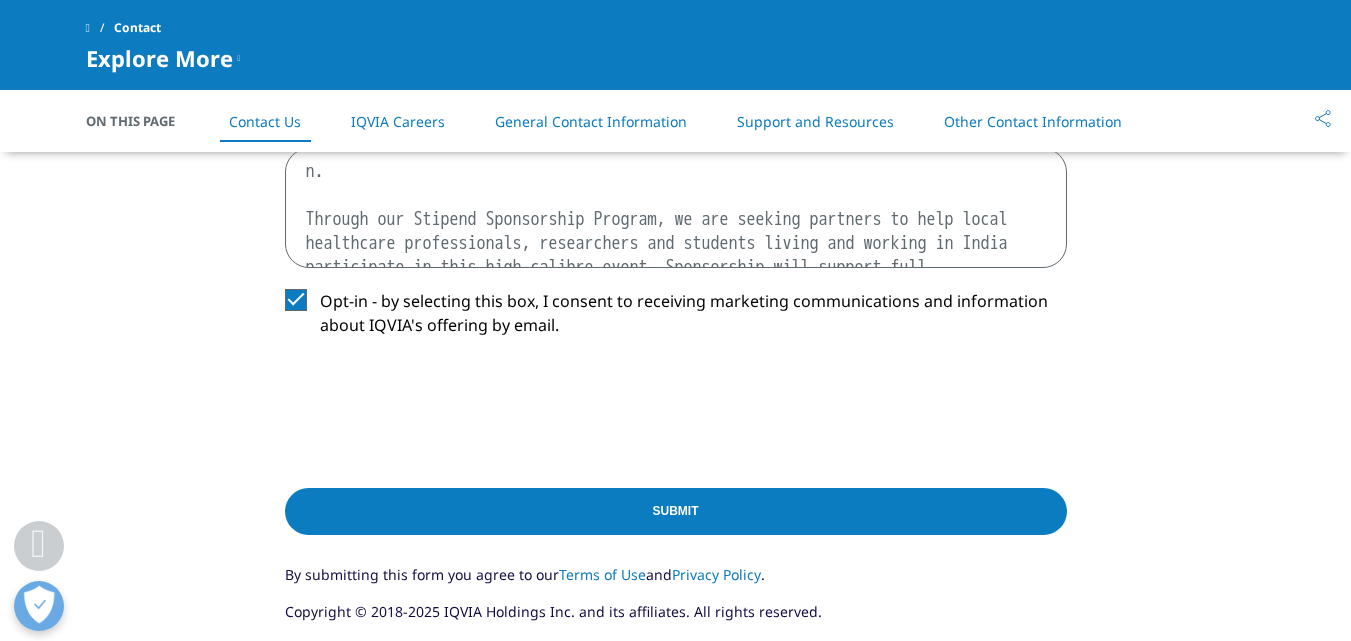 drag, startPoint x: 307, startPoint y: 203, endPoint x: 786, endPoint y: 306, distance: 489.94897 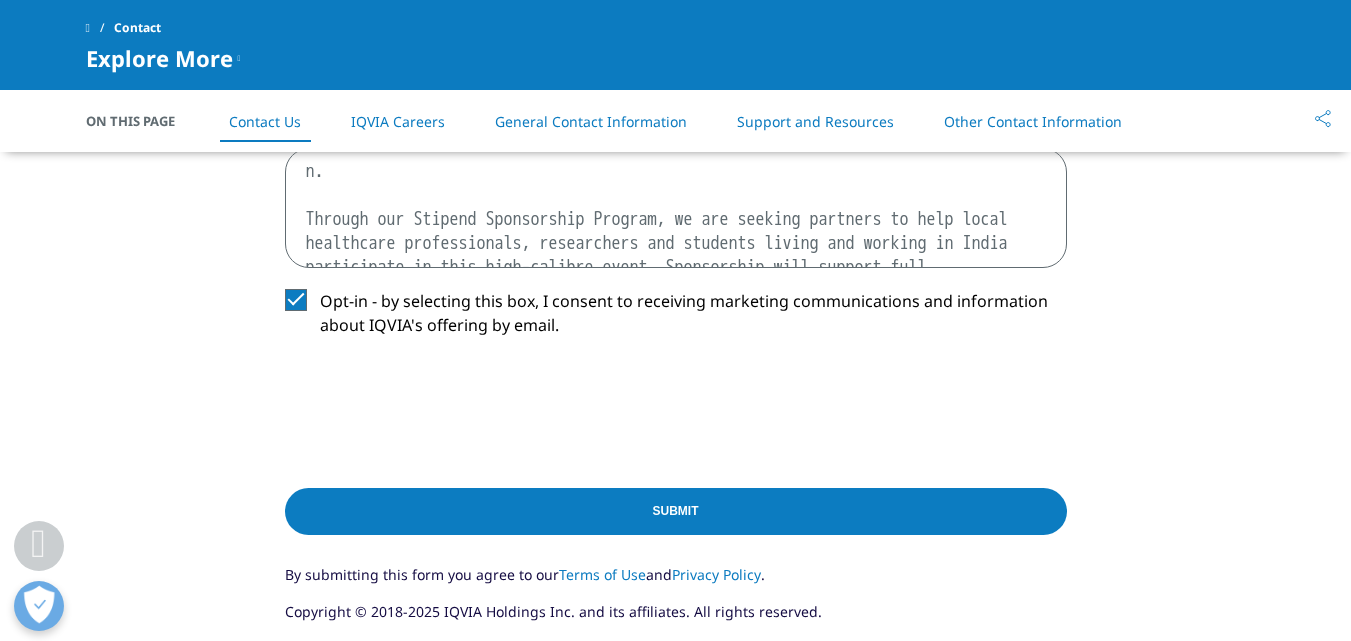 click on "Description
Opt-in - by selecting this box, I consent to receiving marketing communications and information about IQVIA's offering by email." at bounding box center (676, 244) 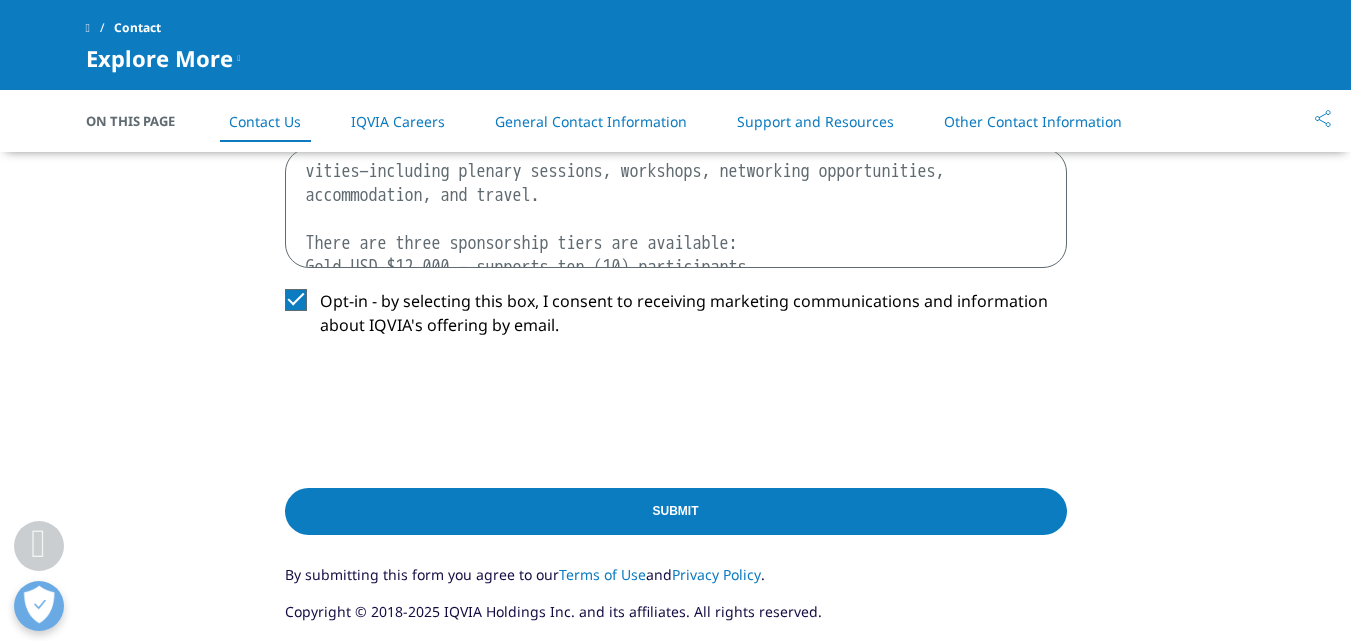 drag, startPoint x: 714, startPoint y: 247, endPoint x: 303, endPoint y: 172, distance: 417.78702 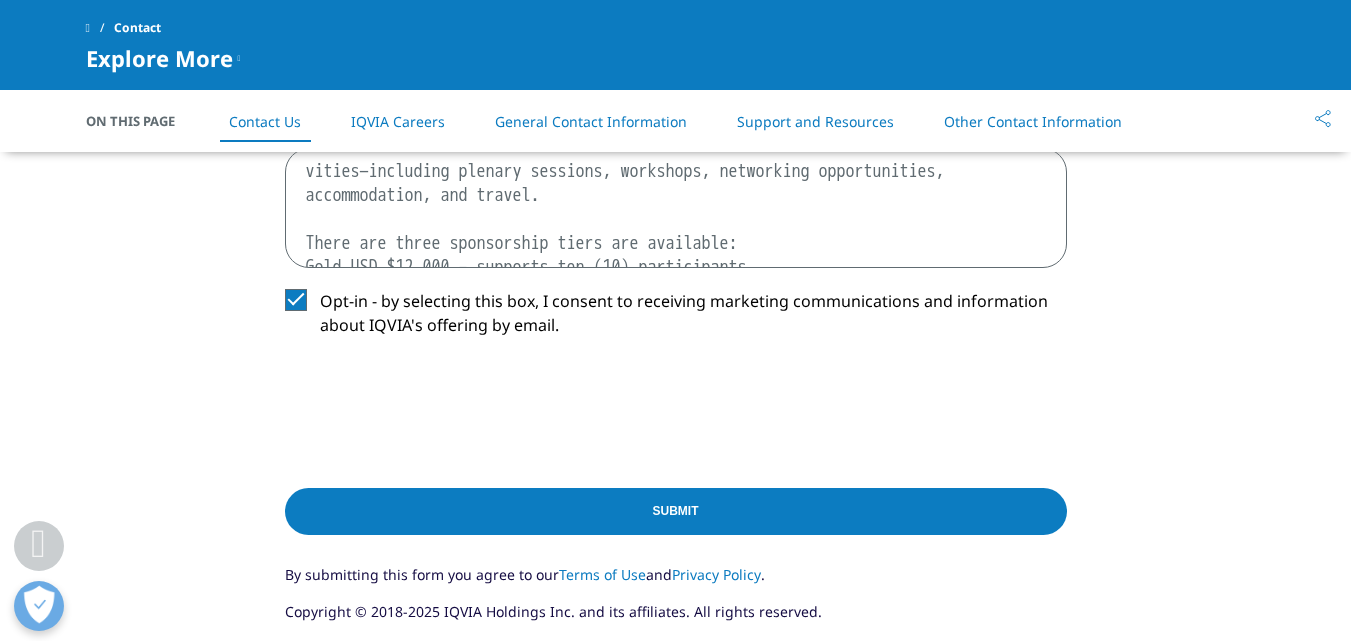 click on "Description" at bounding box center [676, 208] 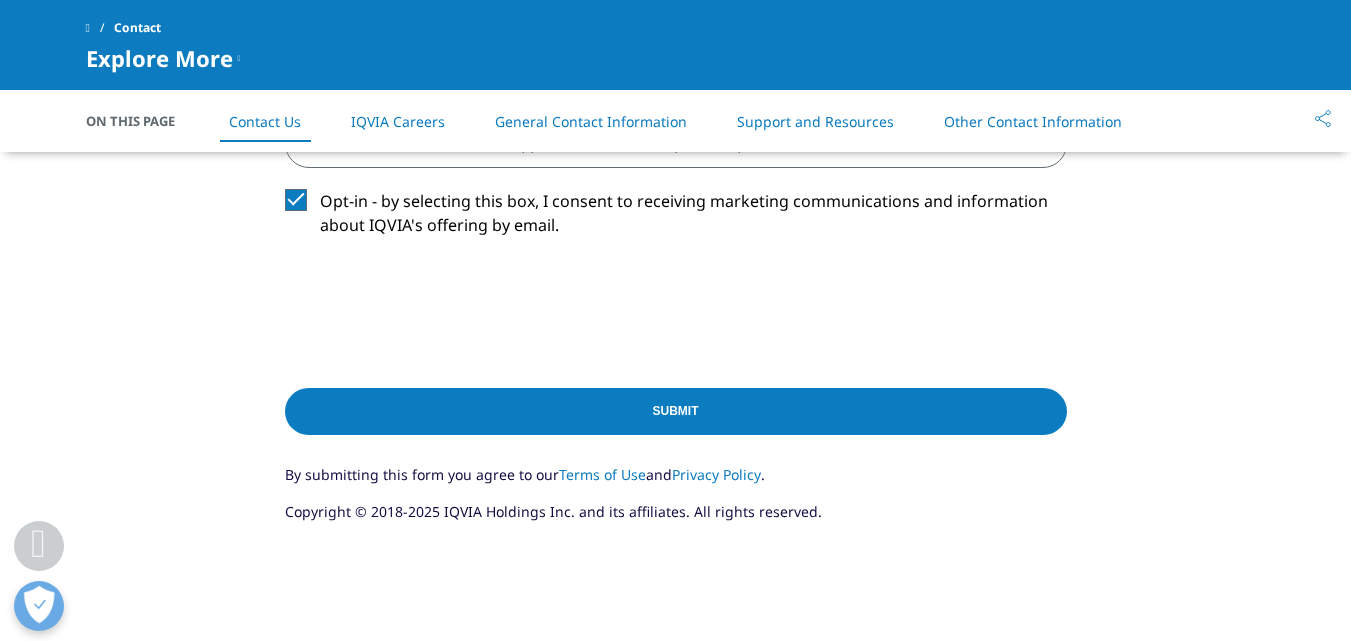 scroll, scrollTop: 1042, scrollLeft: 0, axis: vertical 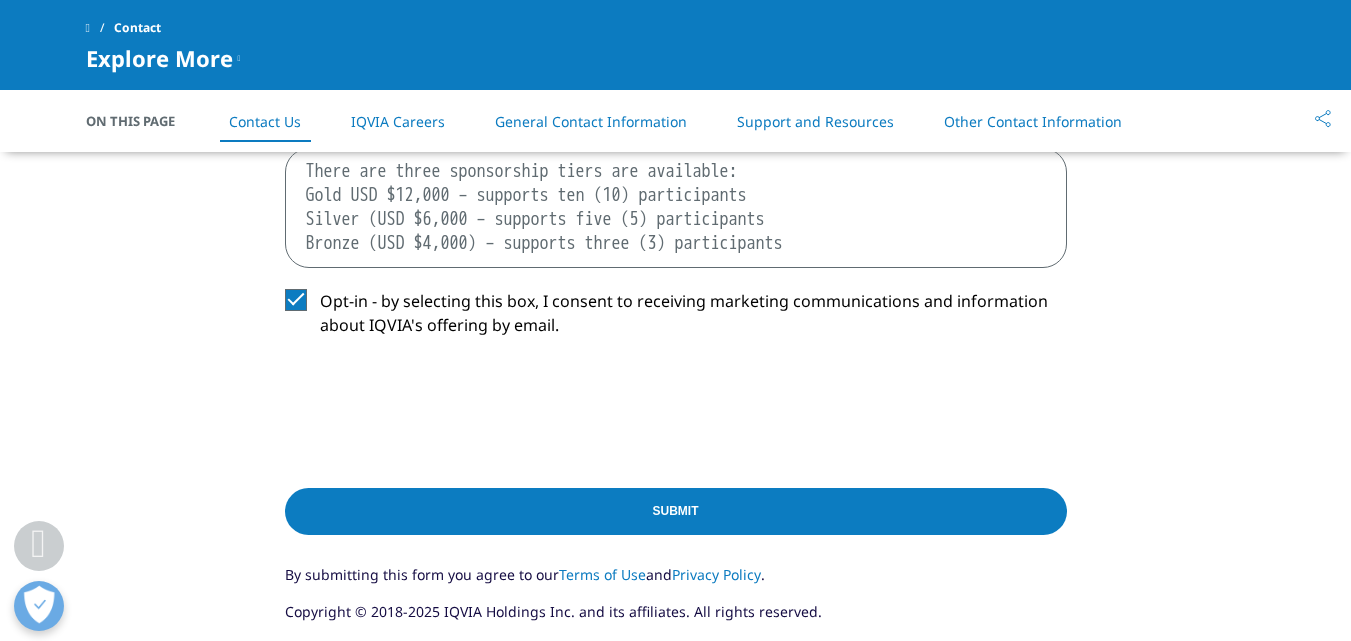 drag, startPoint x: 314, startPoint y: 195, endPoint x: 818, endPoint y: 263, distance: 508.56662 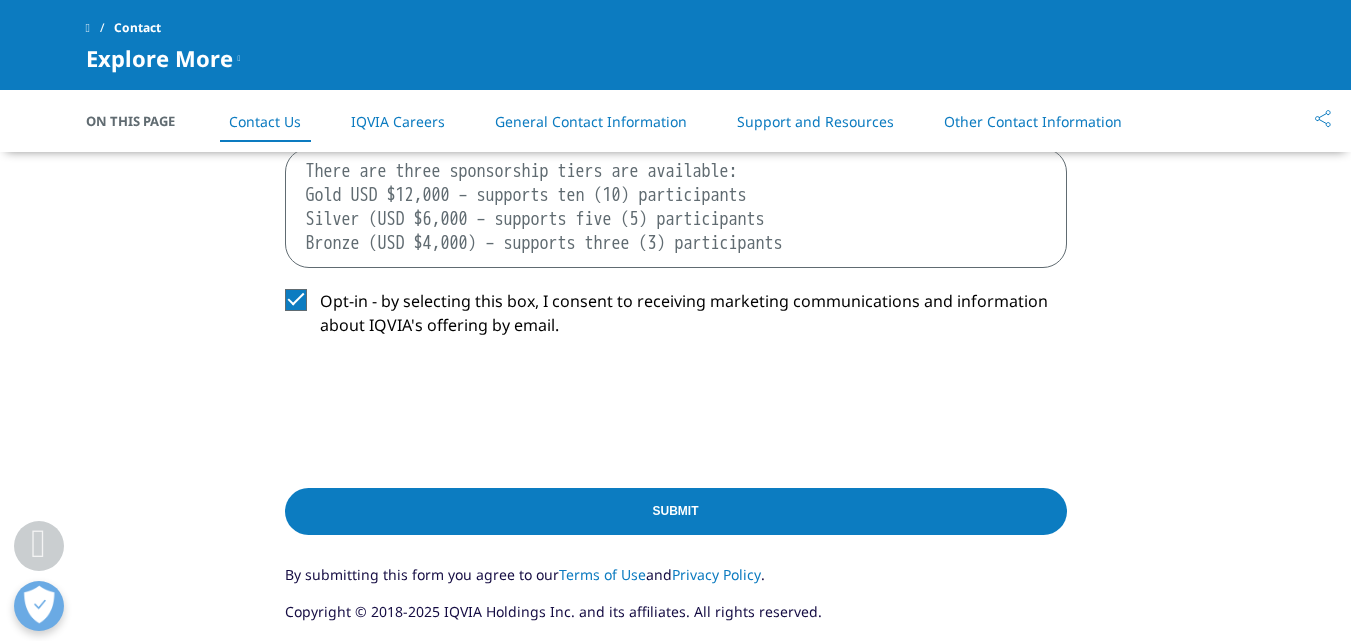 click on "Description" at bounding box center [676, 208] 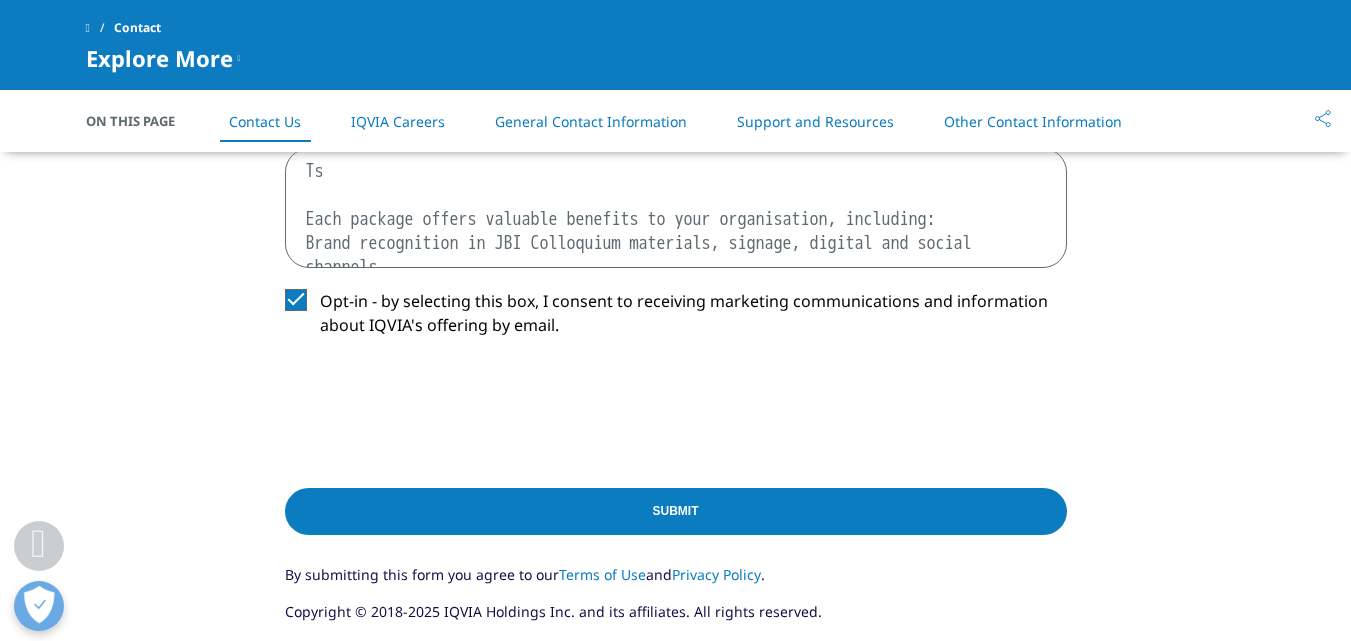 drag, startPoint x: 308, startPoint y: 193, endPoint x: 368, endPoint y: 210, distance: 62.361847 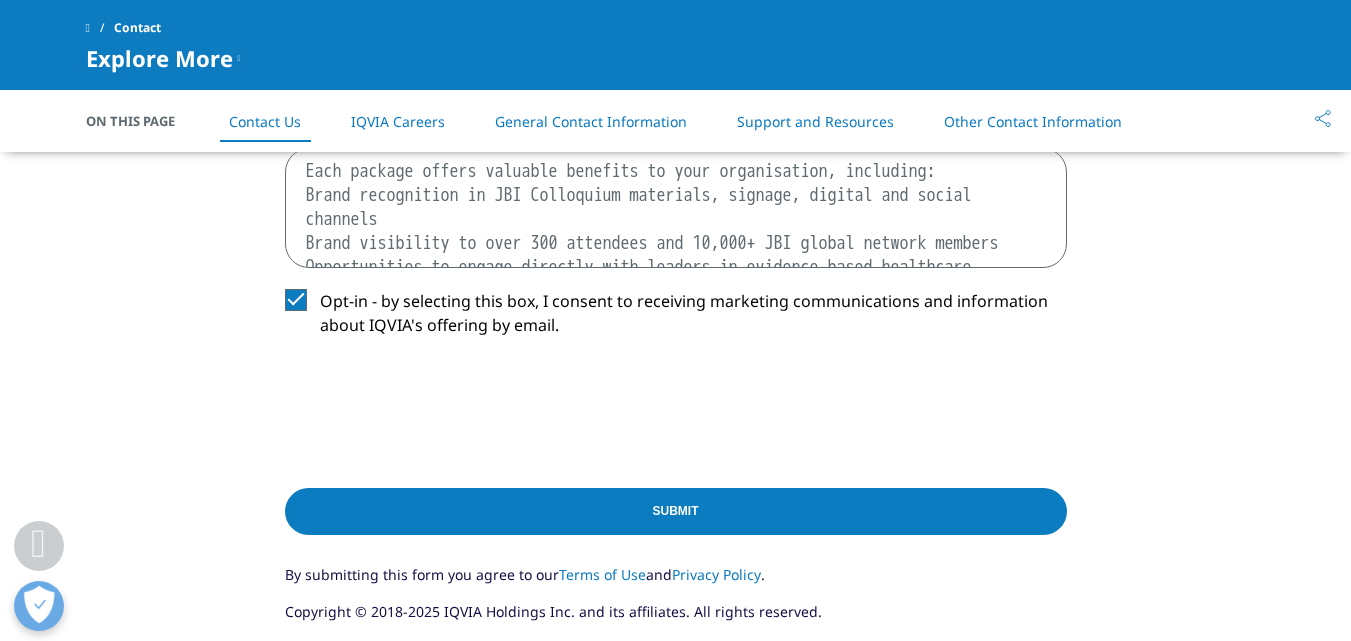 drag, startPoint x: 307, startPoint y: 214, endPoint x: 382, endPoint y: 261, distance: 88.50989 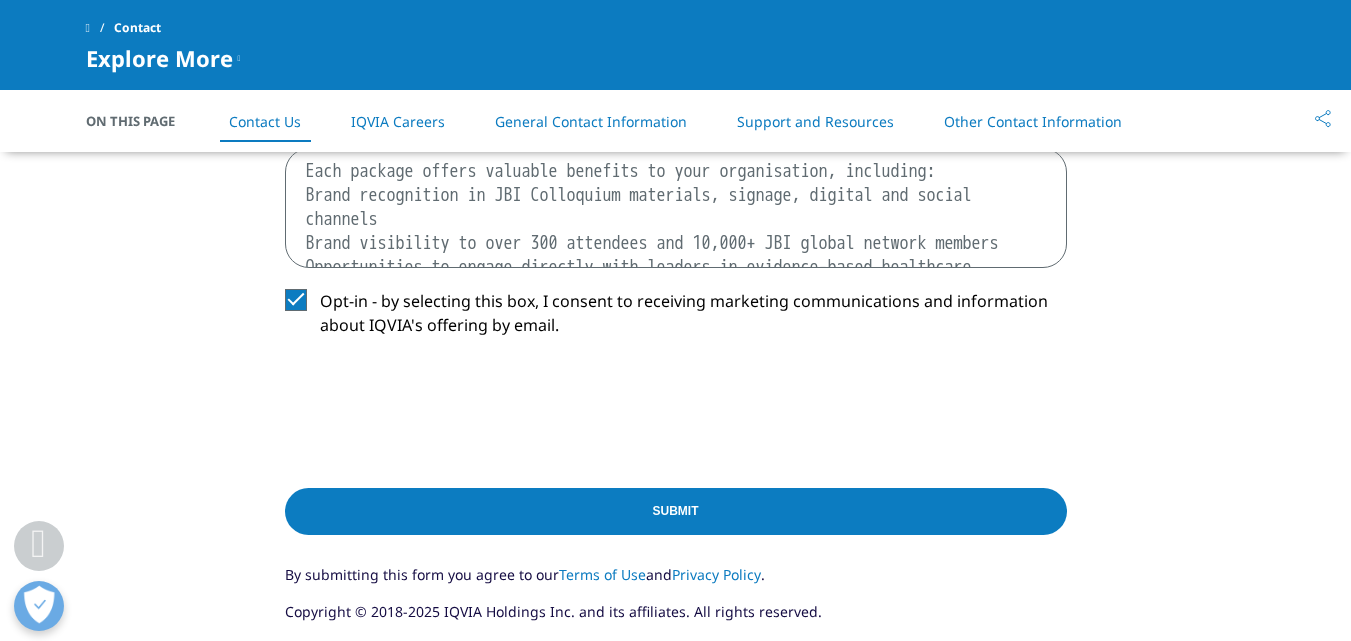 click on "Description" at bounding box center [676, 208] 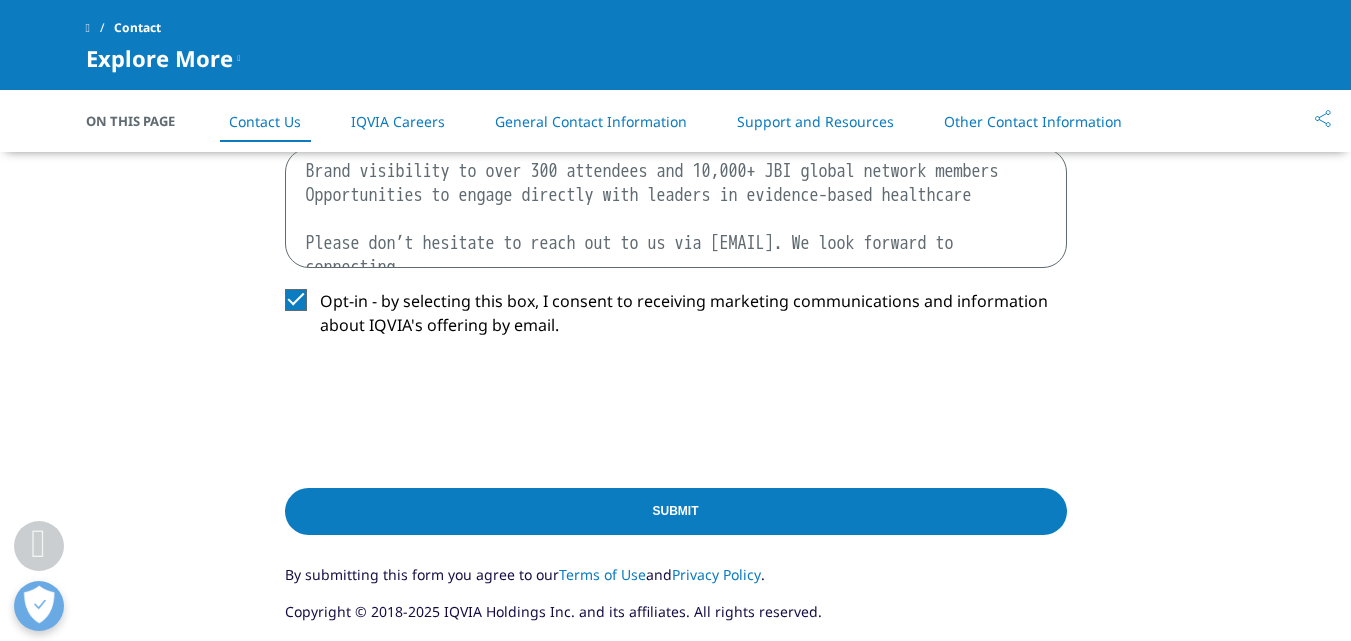 drag, startPoint x: 304, startPoint y: 239, endPoint x: 367, endPoint y: 257, distance: 65.52099 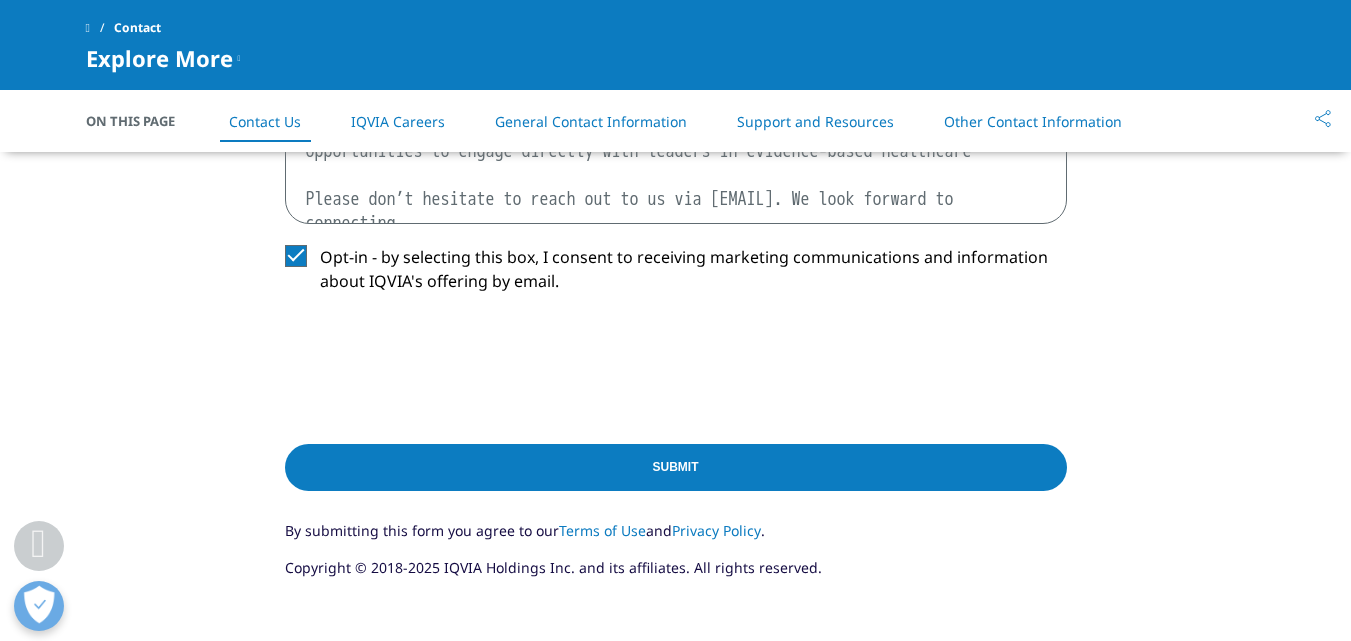 scroll, scrollTop: 1042, scrollLeft: 0, axis: vertical 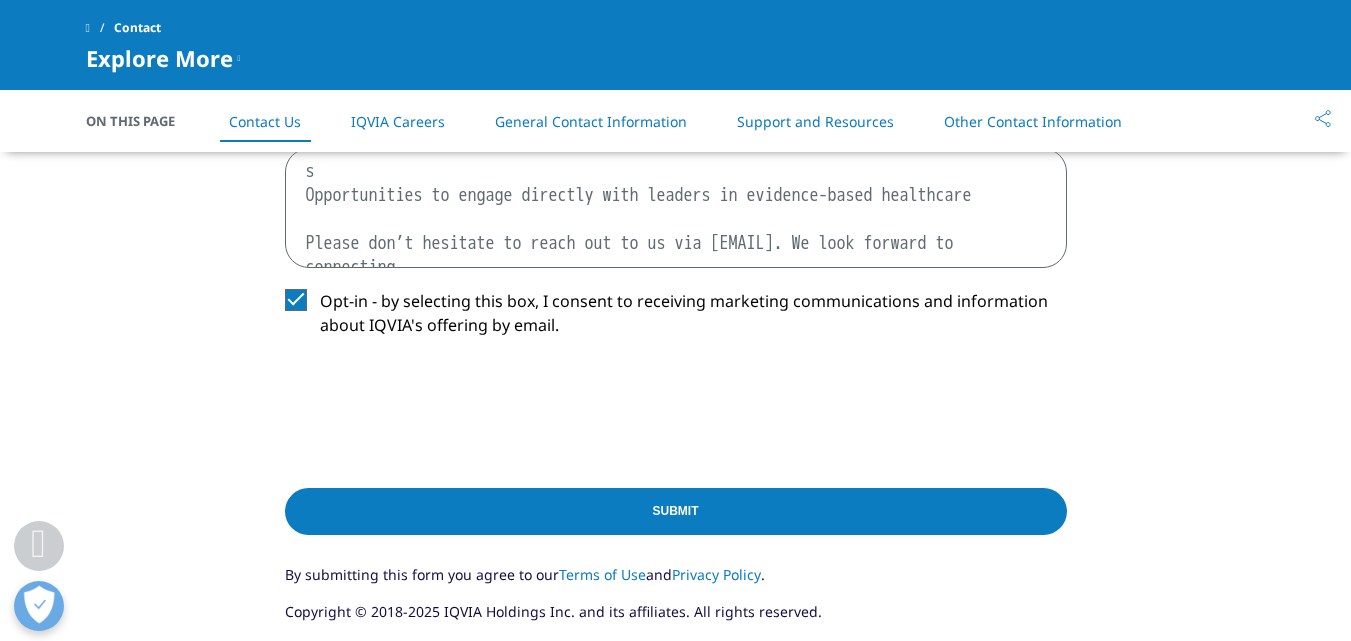 click on "Description" at bounding box center [676, 208] 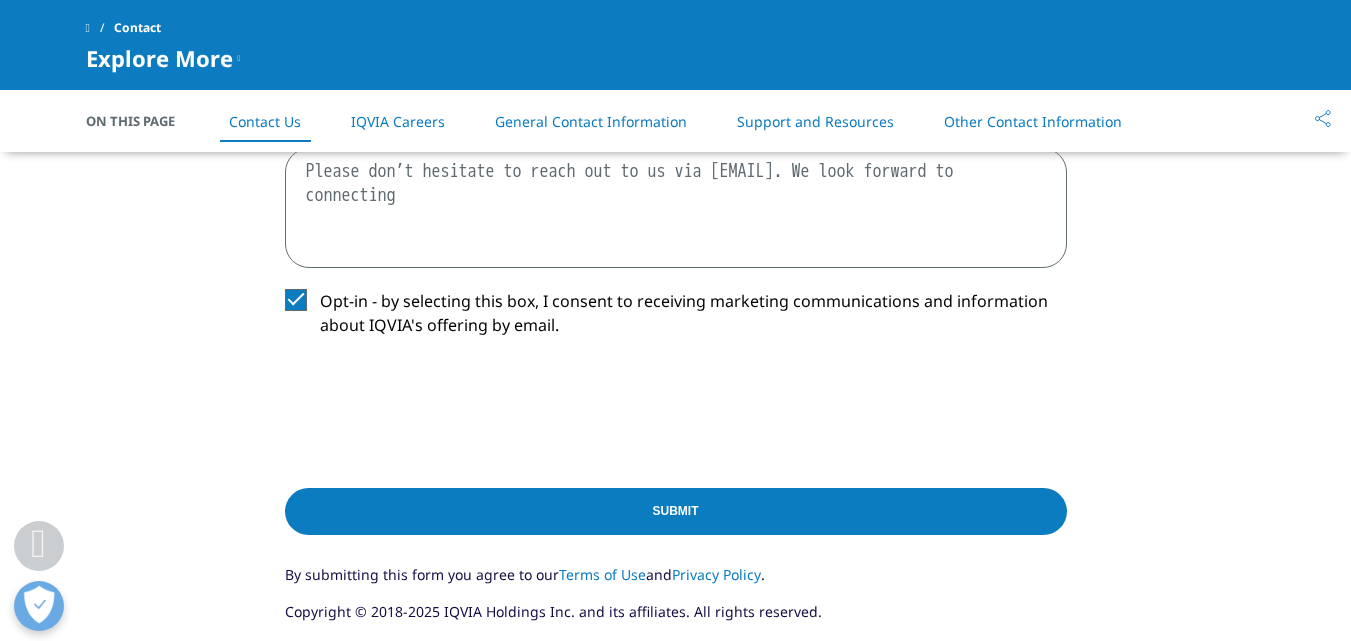 drag, startPoint x: 298, startPoint y: 242, endPoint x: 841, endPoint y: 284, distance: 544.6219 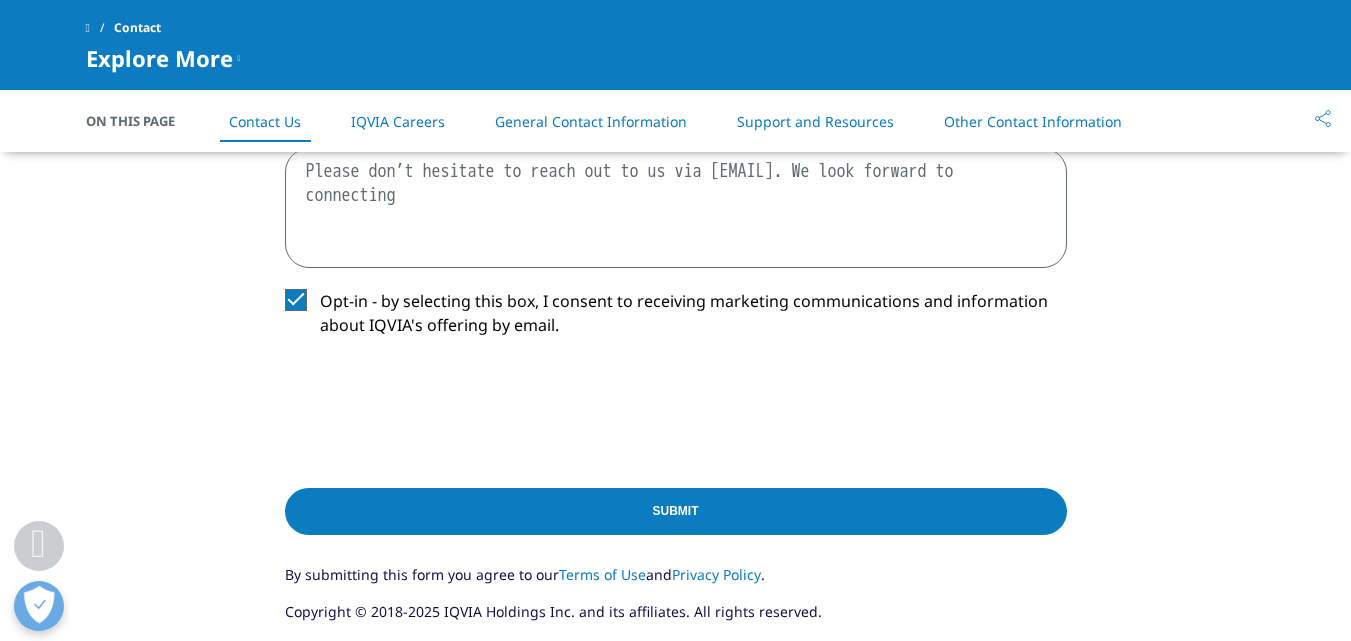 drag, startPoint x: 303, startPoint y: 256, endPoint x: 786, endPoint y: 284, distance: 483.8109 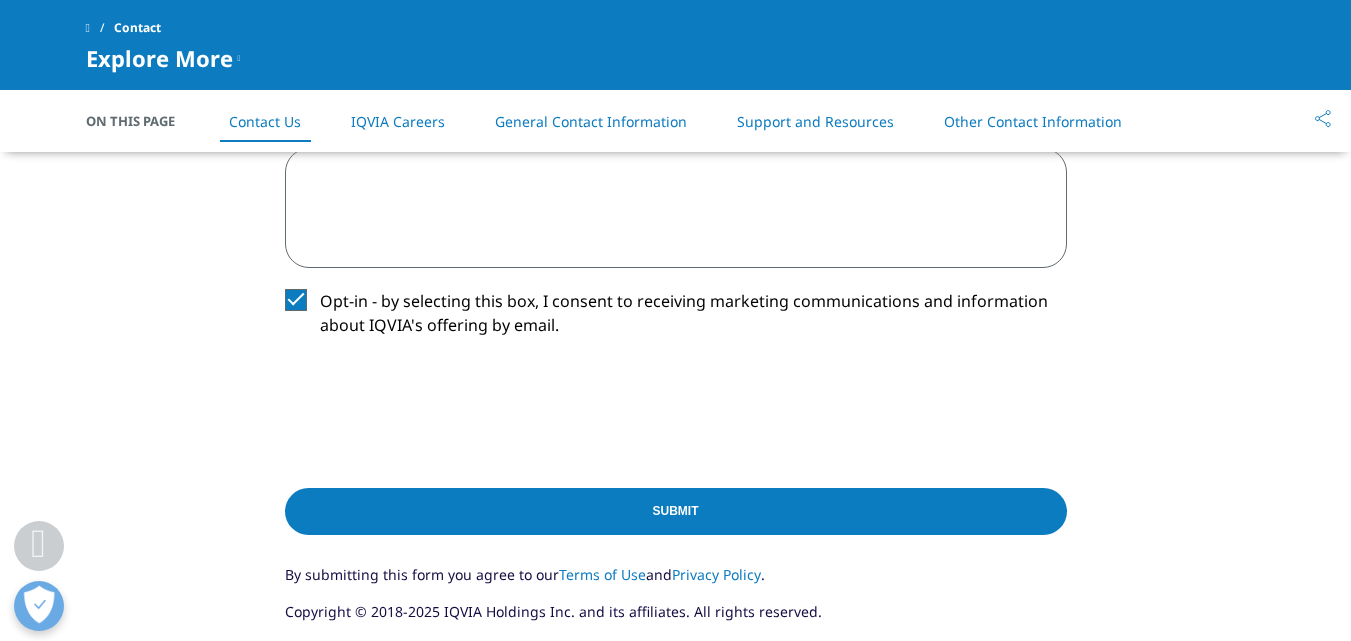 scroll, scrollTop: 11, scrollLeft: 0, axis: vertical 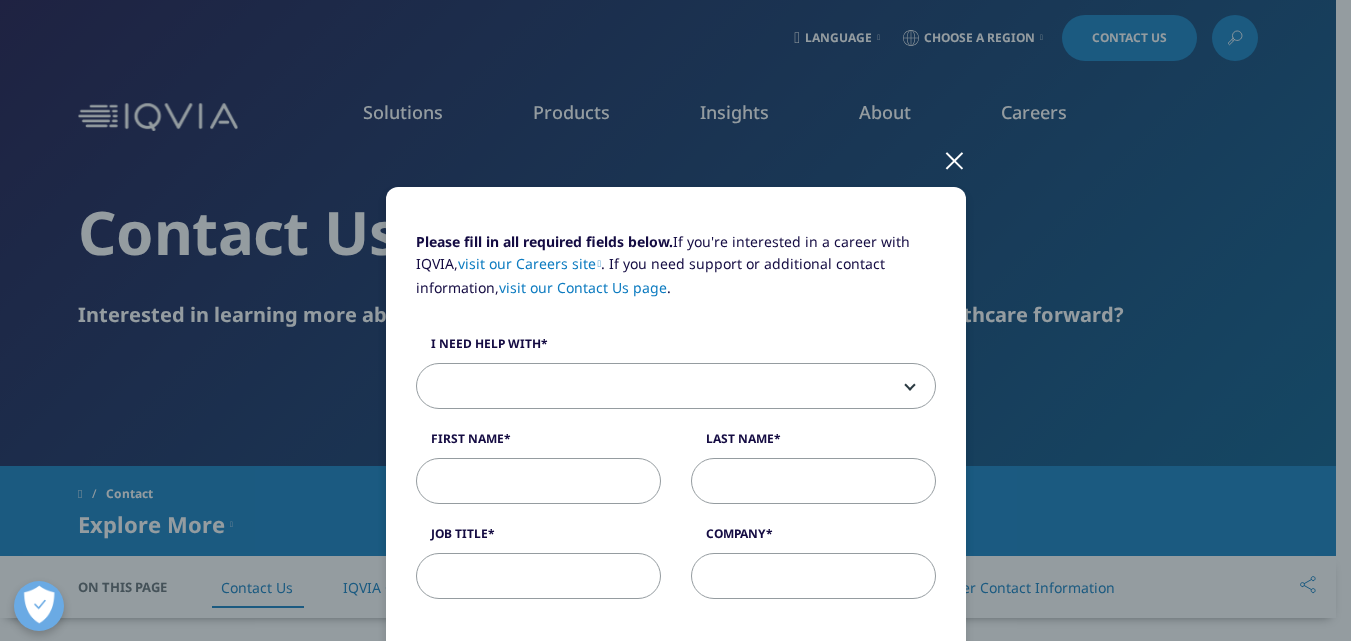 click on "Contact Us" at bounding box center [1129, 38] 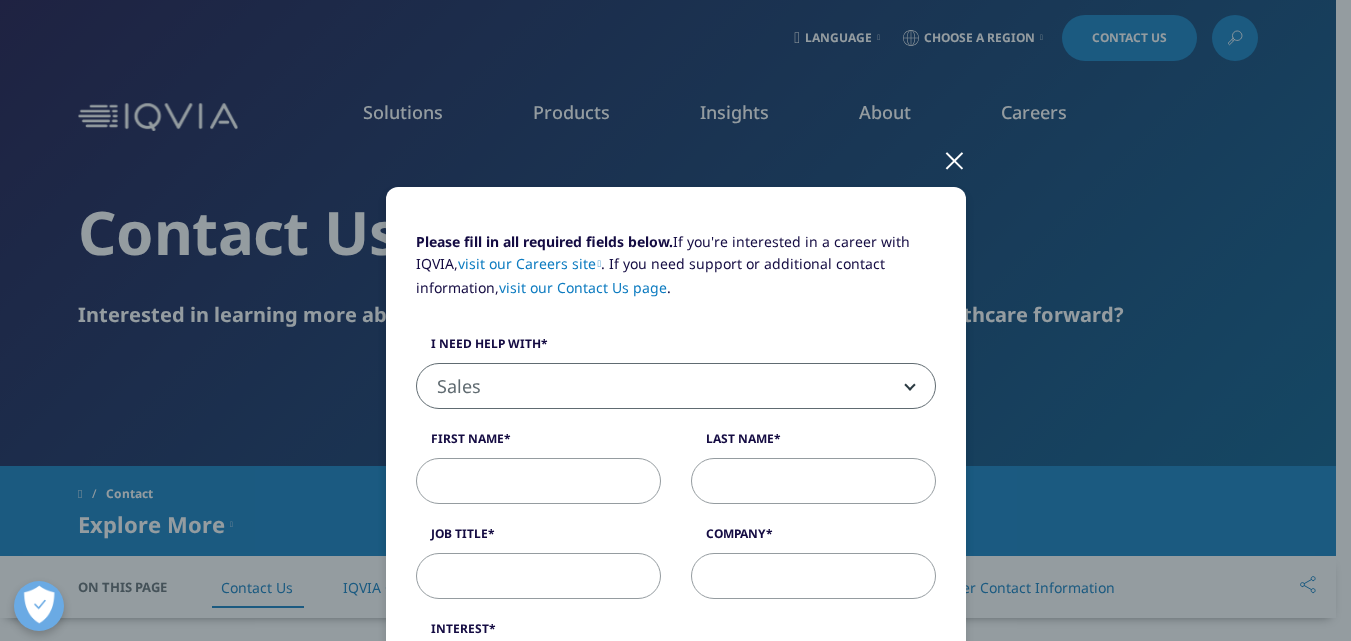 click on "Sales" at bounding box center (676, 387) 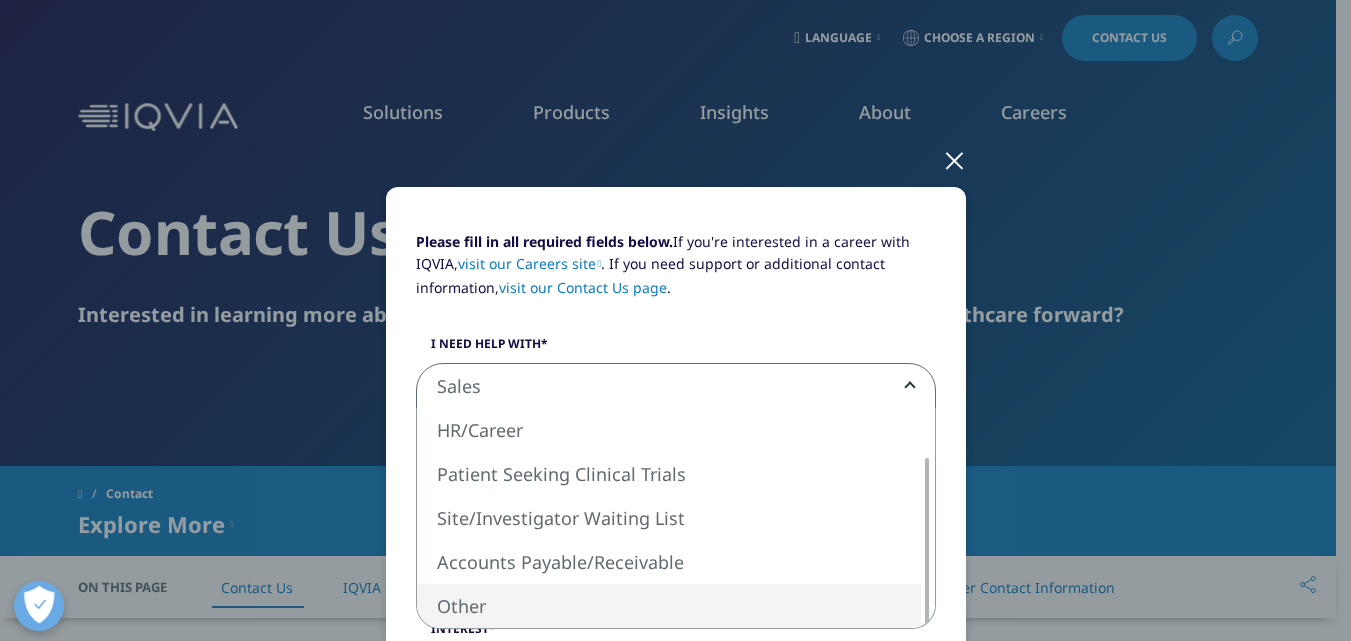 select on "Other" 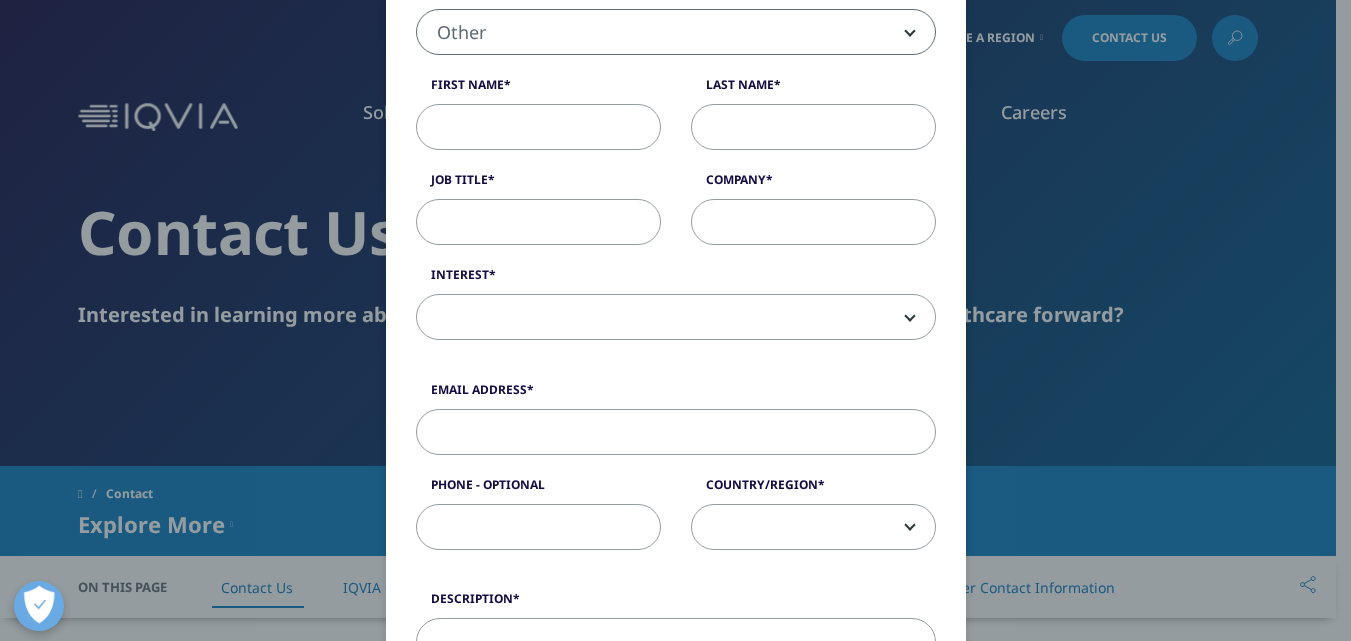 scroll, scrollTop: 300, scrollLeft: 0, axis: vertical 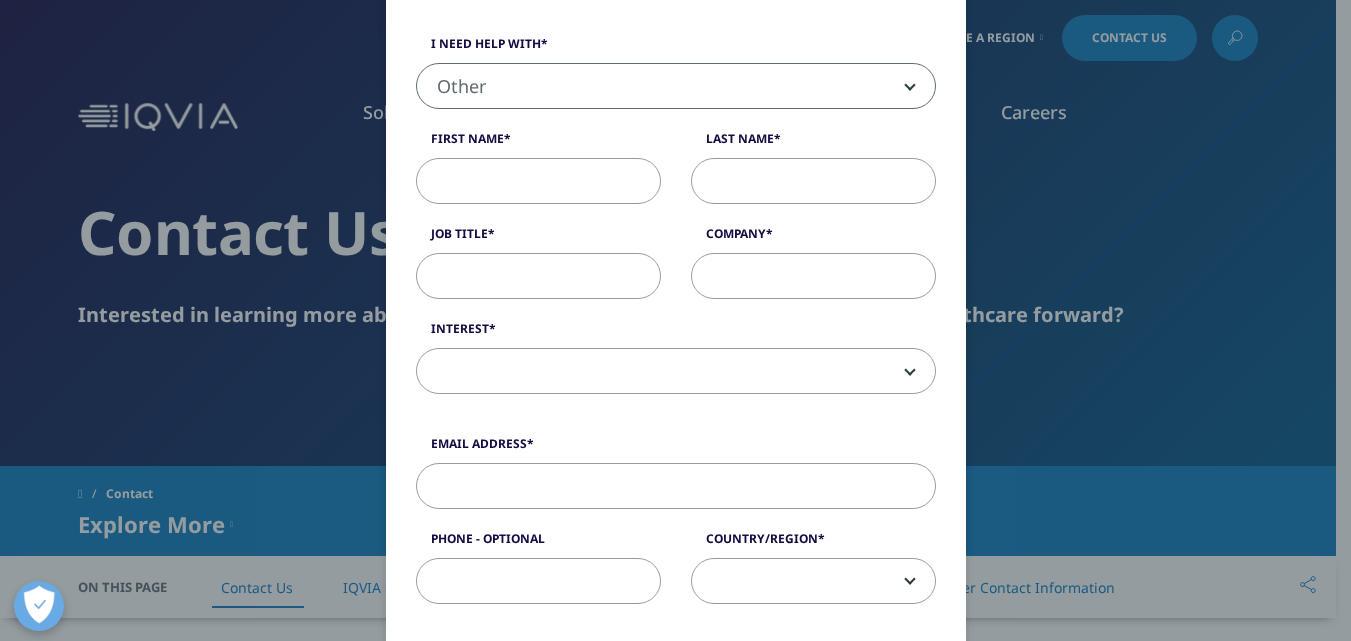 click at bounding box center [676, 372] 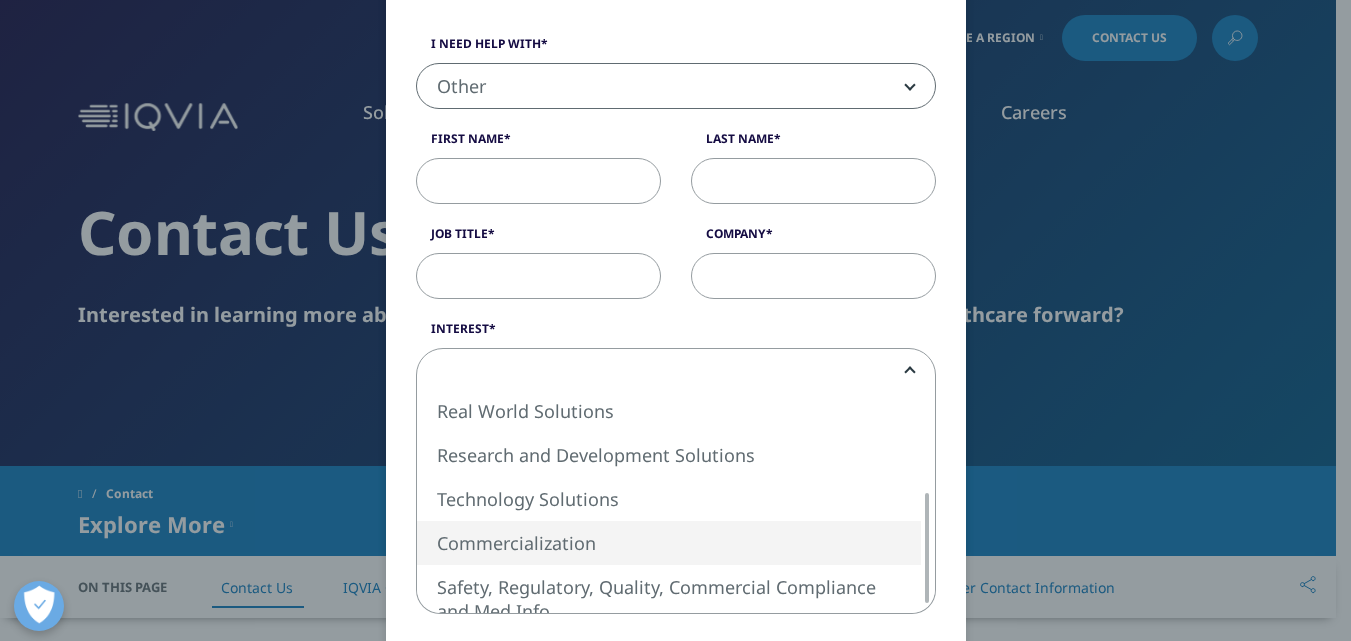 select on "Commercialization" 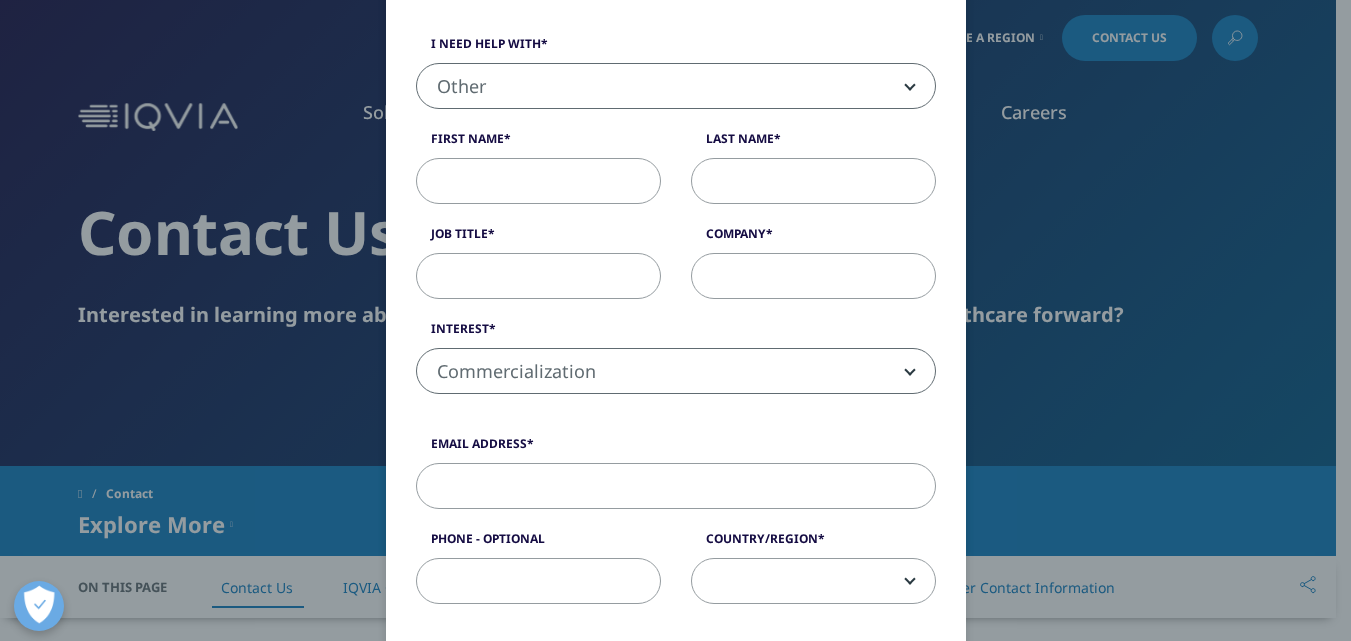 click at bounding box center [906, 371] 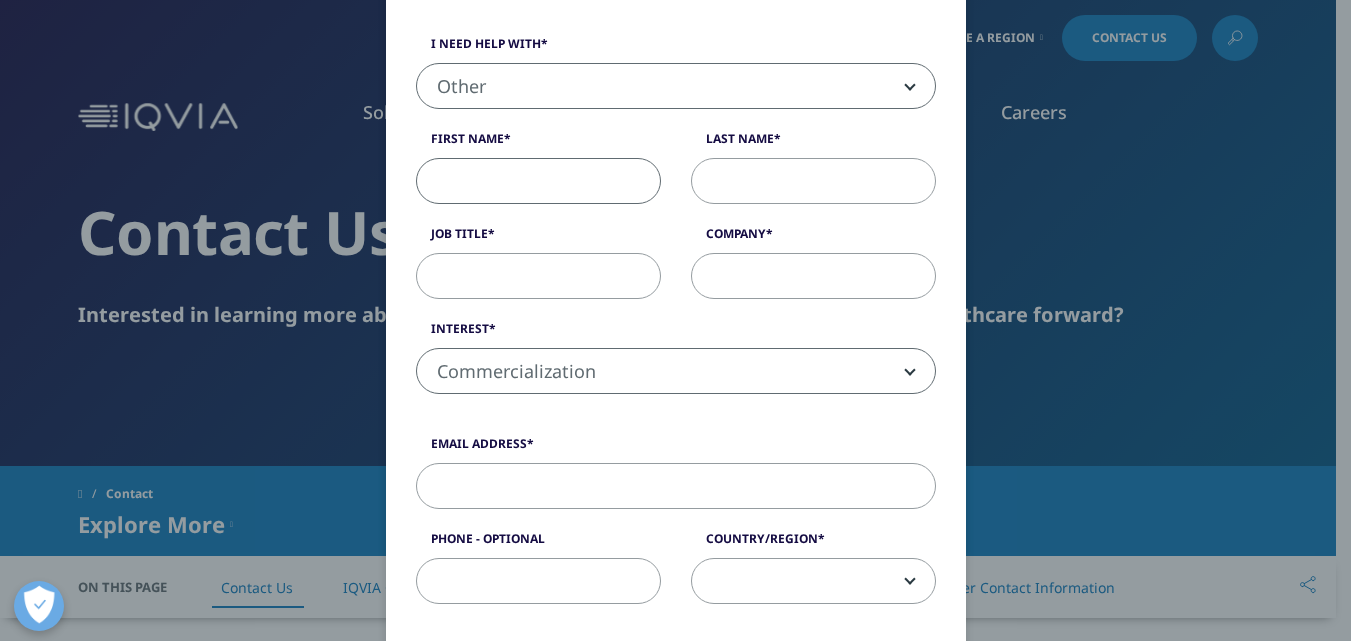 click on "First Name" at bounding box center (538, 181) 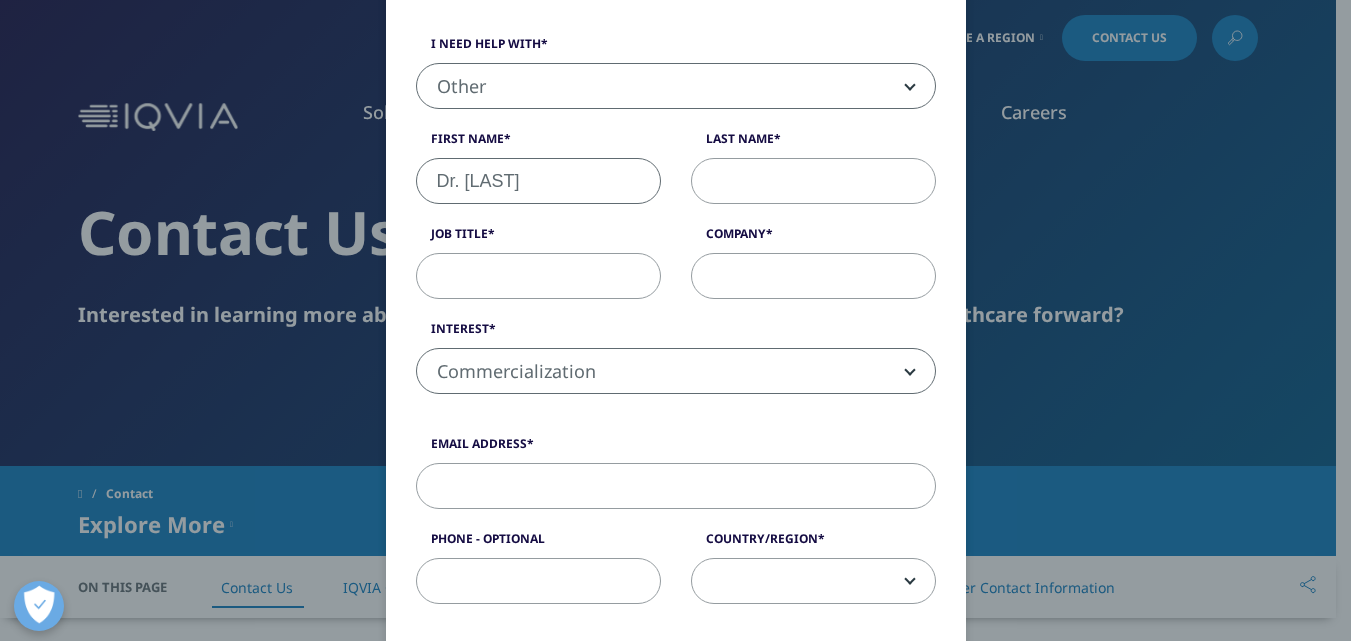 click on "Dr. Vineeha" at bounding box center (538, 181) 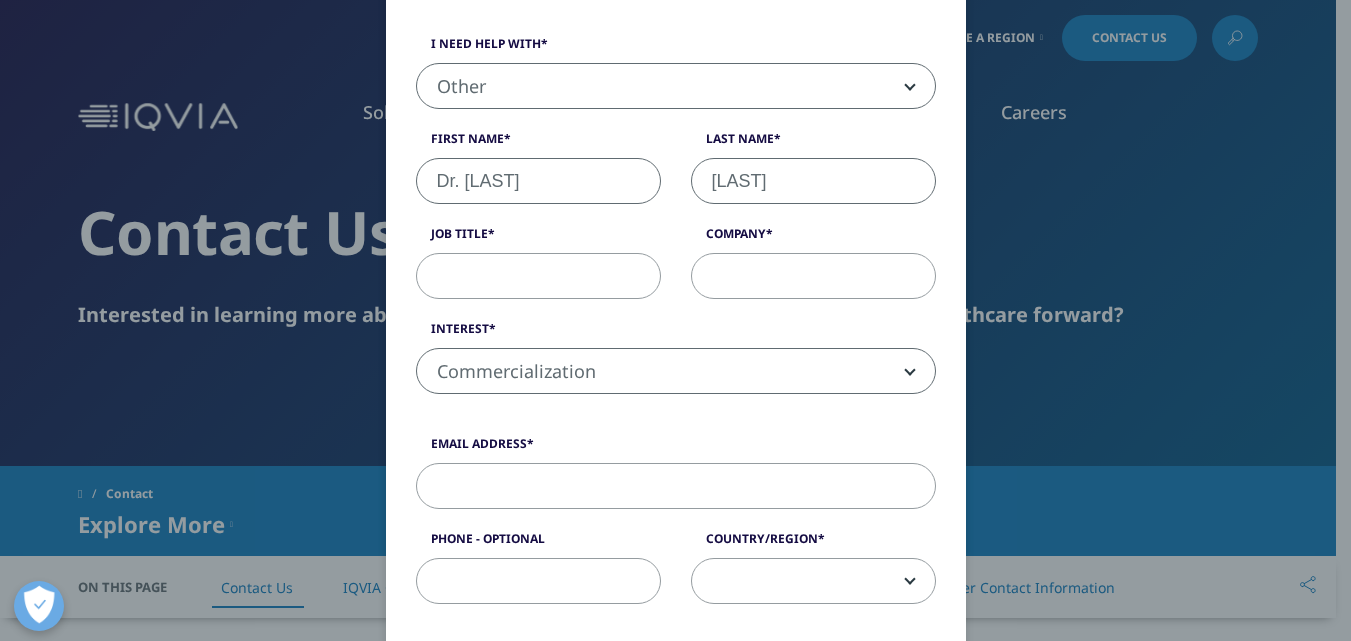 type on "[LAST]" 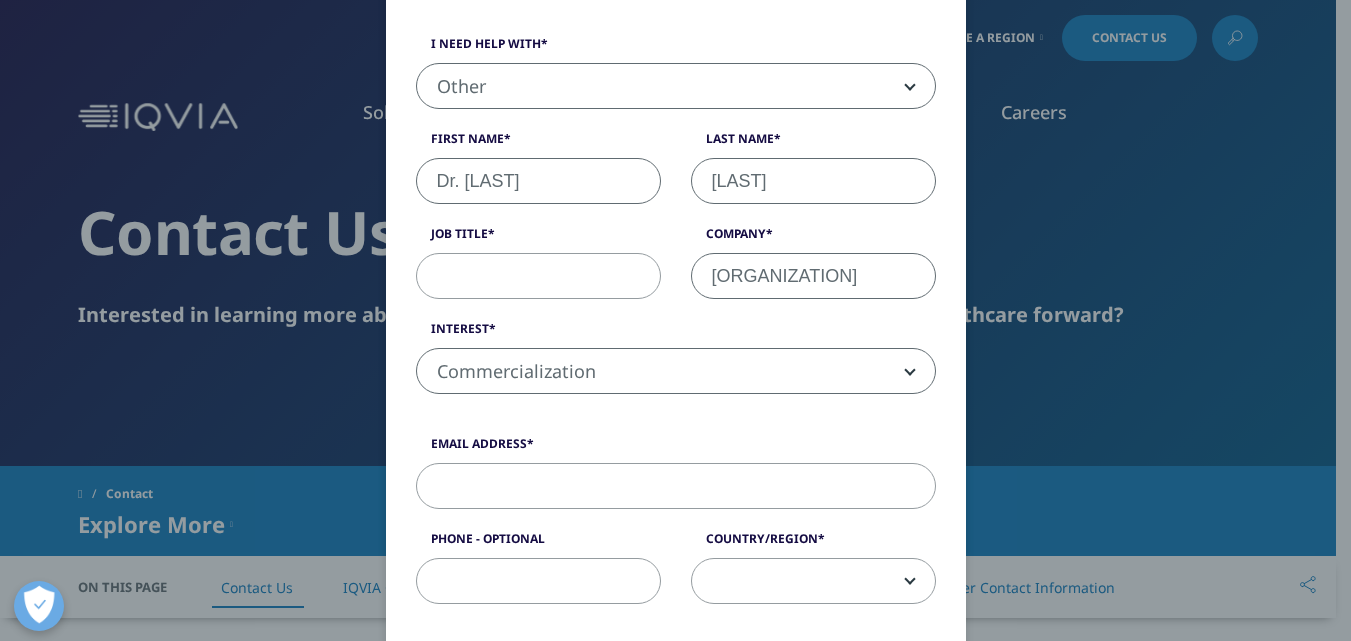 scroll, scrollTop: 0, scrollLeft: 2, axis: horizontal 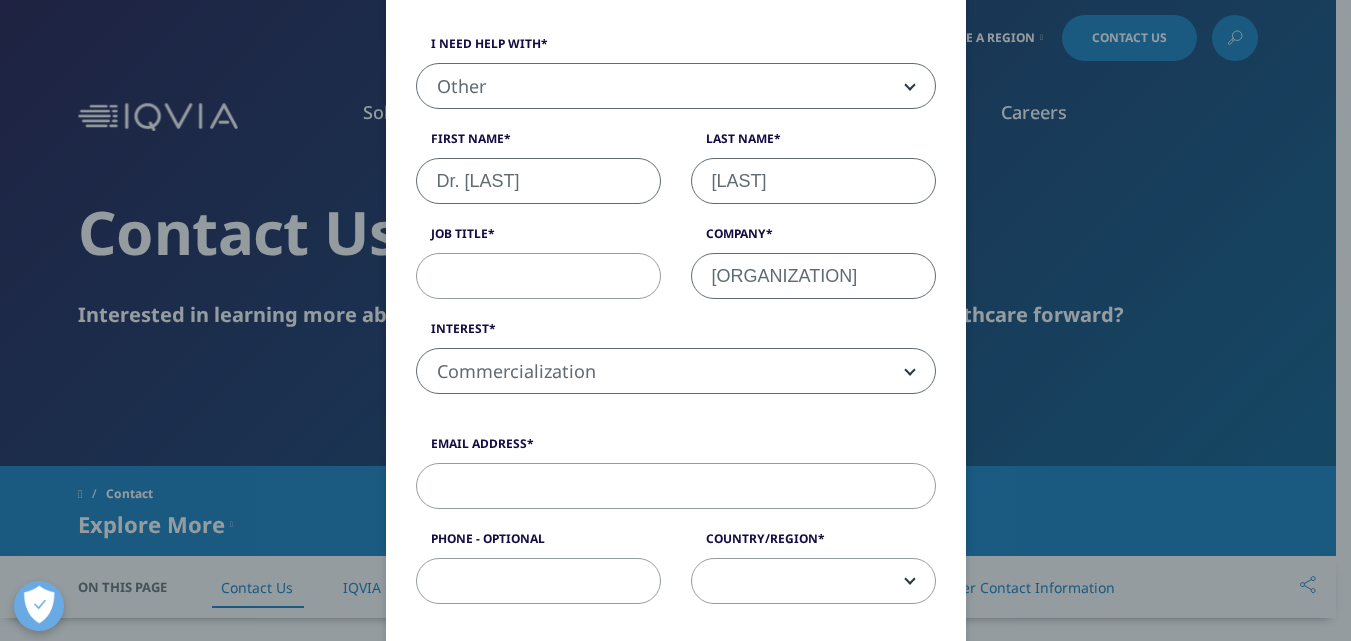 click on "Amrita School of dentistry" at bounding box center (813, 276) 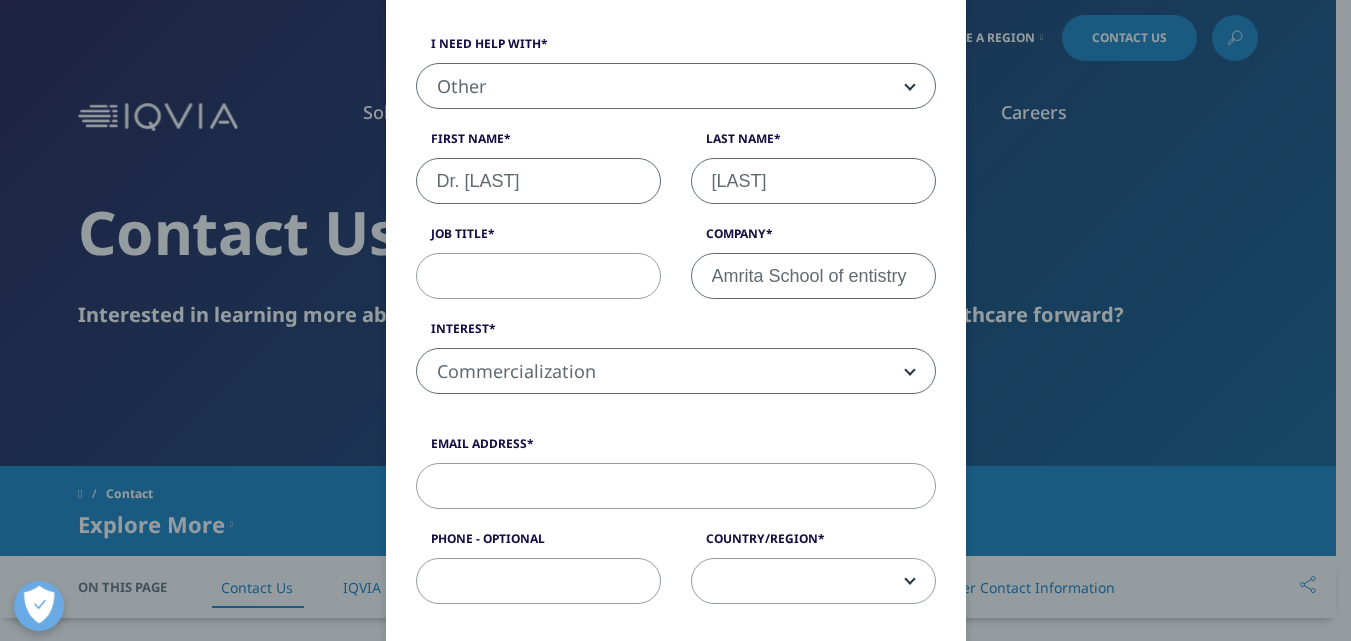 scroll, scrollTop: 0, scrollLeft: 0, axis: both 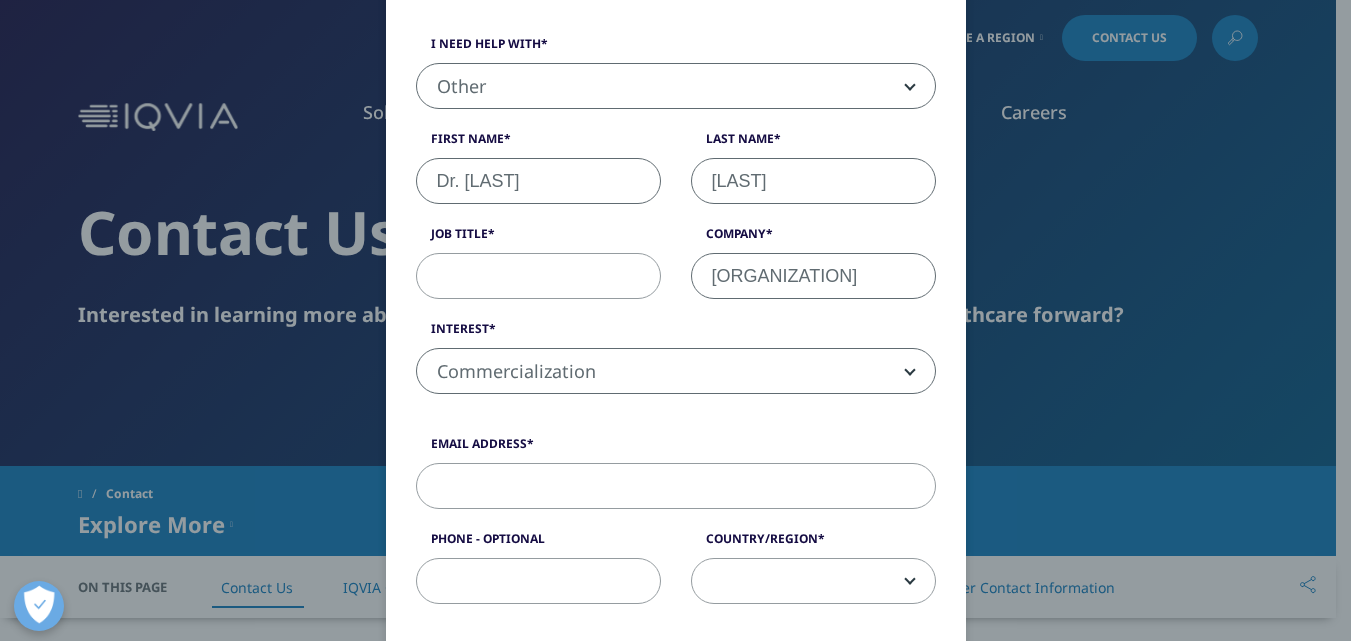 type on "[ORGANIZATION] School of Dentistry" 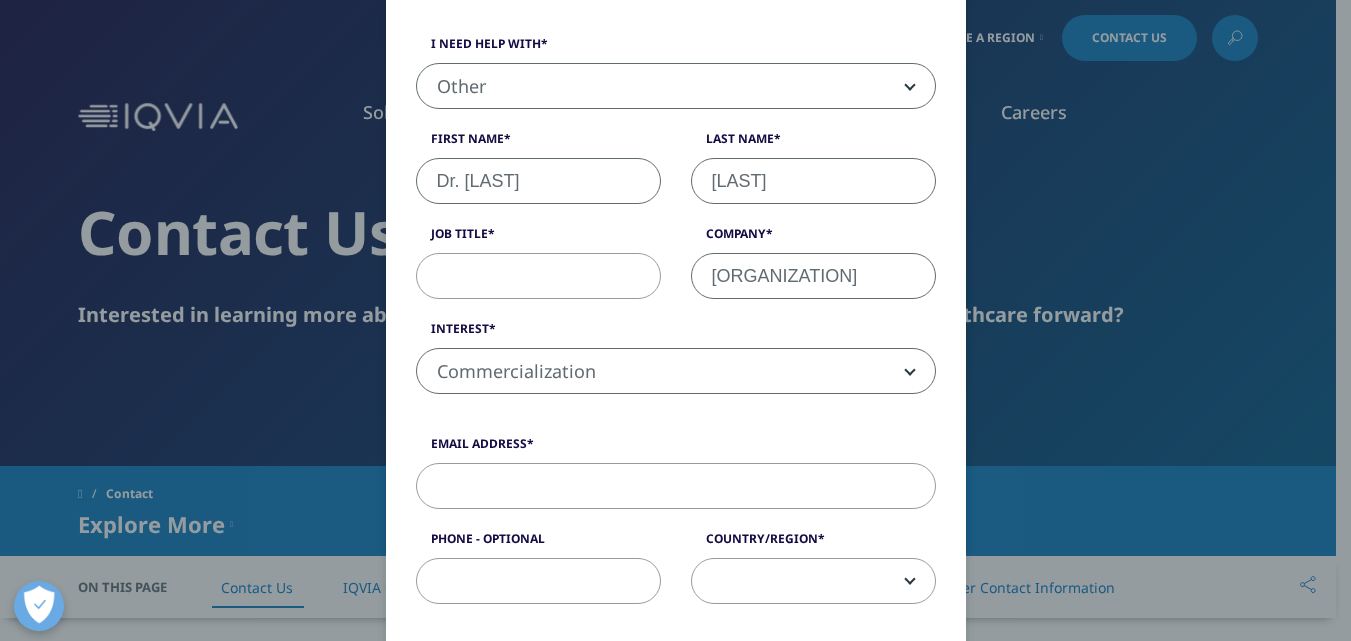 click on "Please fill in all required fields below.  If you're interested in a career with IQVIA,  visit our Careers site . If you need support or additional contact information,  visit our Contact Us page .
I need help with
Sales
HR/Career
Patient Seeking Clinical Trials
Site/Investigator Waiting List
Accounts Payable/Receivable
Other
Other
First Name
Dr. Vineetha
Last Name
Karuveettil
Job Title
Company
Amrita School of Dentistry
Interest
Analytics Solutions
Global Services (consulting/outsourcing)
Contract Sales and Medical Solutions
Data and Insights
Real World Solutions
Research and Development Solutions
Technology Solutions
Commercialization
Safety, Regulatory, Quality, Commercial Compliance and Med Info
Commercialization" at bounding box center [676, 173] 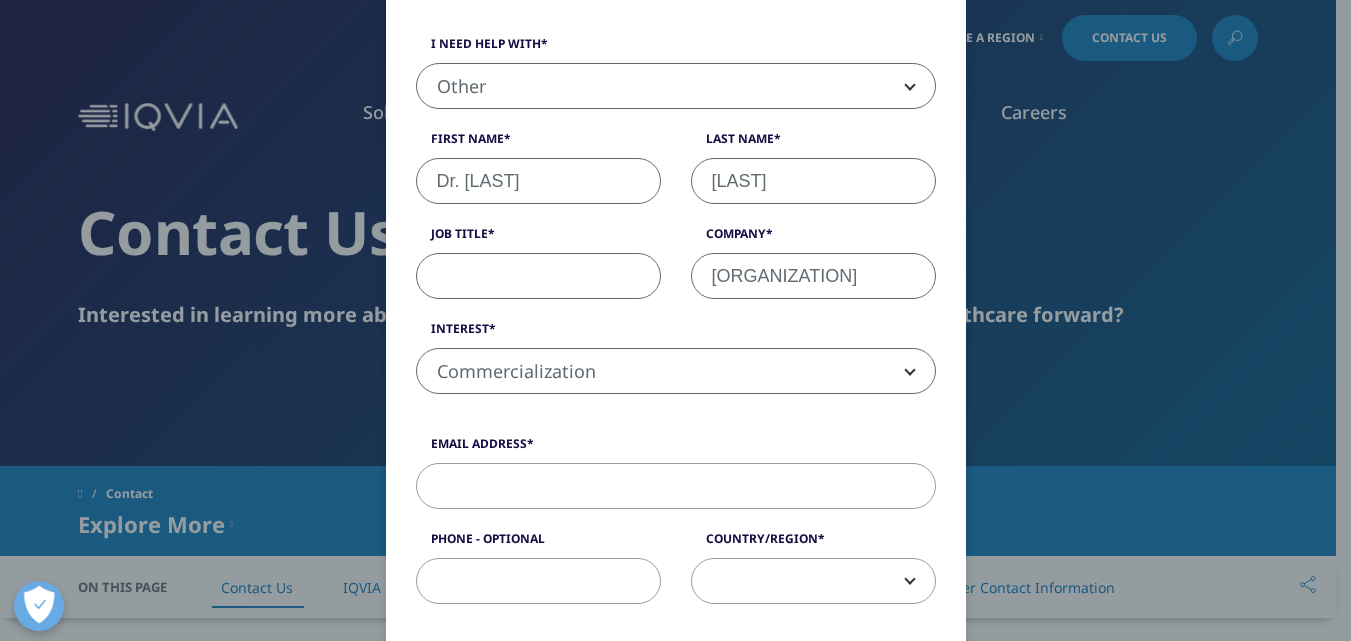 paste on "Deputy Director [ORGANIZATION] Centre for Evidence Based Oral Health: A JBI Centre of Excellence [ORGANIZATION] School of Dentistry [ORGANIZATION] Vishwa Vidyapeetham Kerala | India 682041" 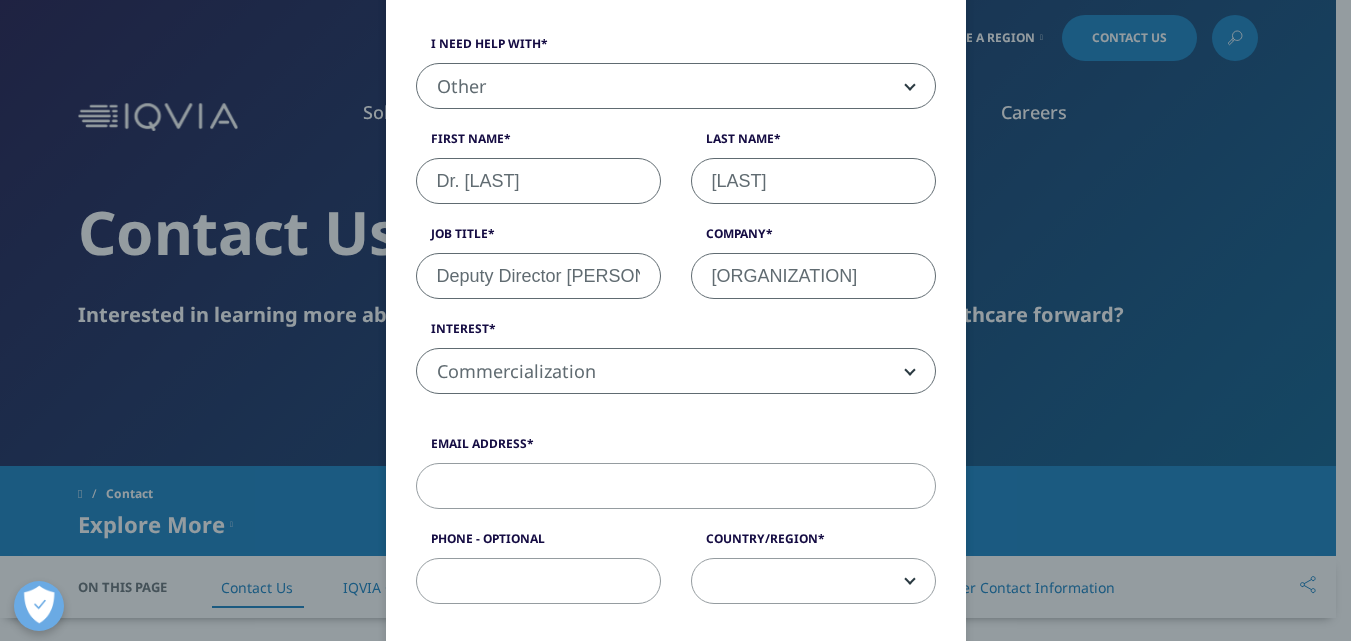 scroll, scrollTop: 0, scrollLeft: 1142, axis: horizontal 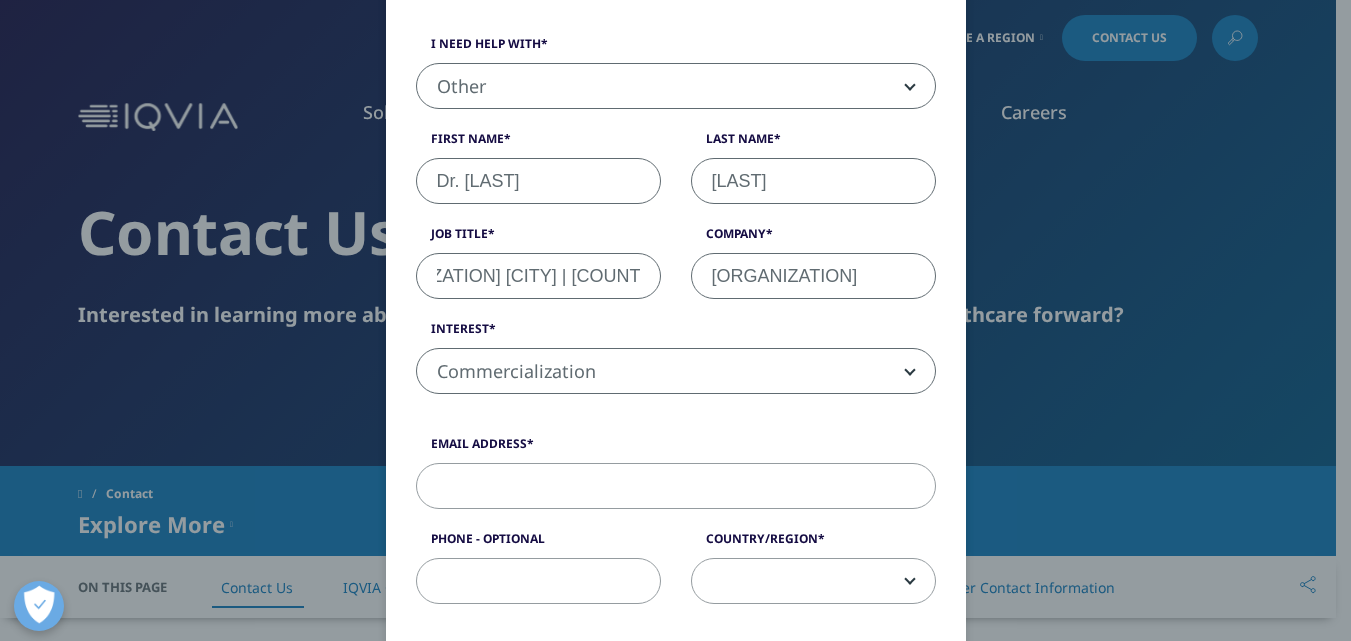 type on "Deputy Director [ORGANIZATION] Centre for Evidence Based Oral Health: A JBI Centre of Excellence [ORGANIZATION] School of Dentistry [ORGANIZATION] Vishwa Vidyapeetham Kerala | India 682041" 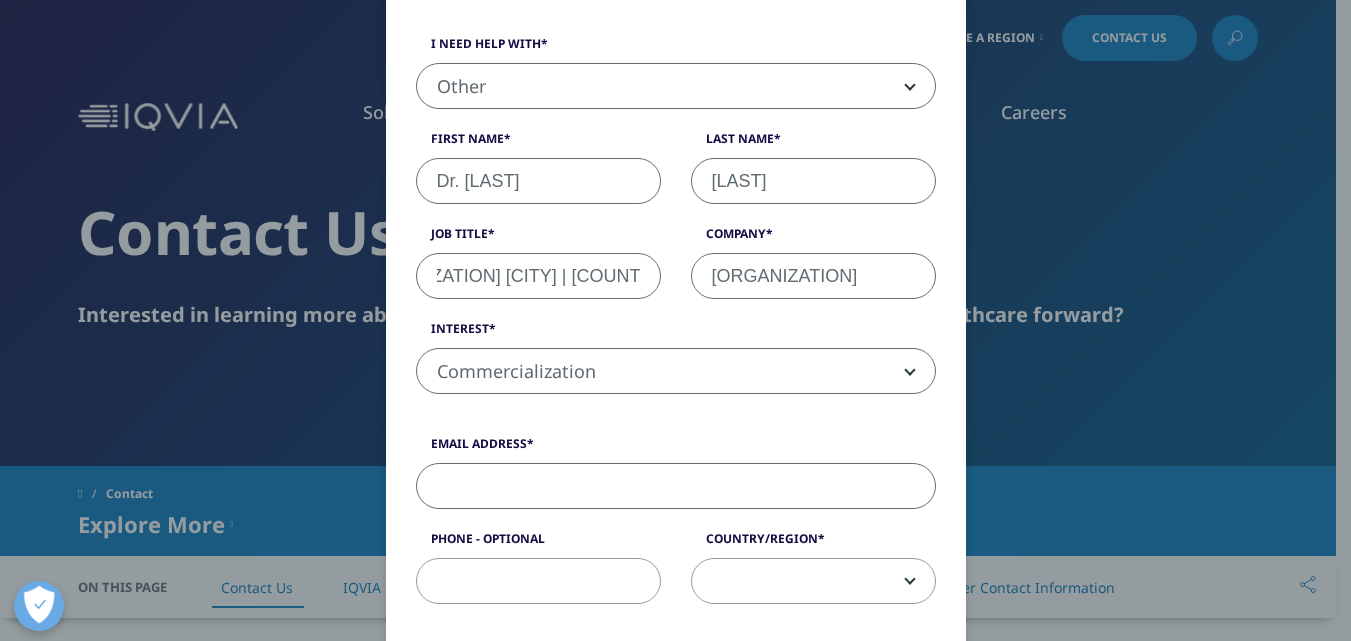 click on "Email Address" at bounding box center [676, 486] 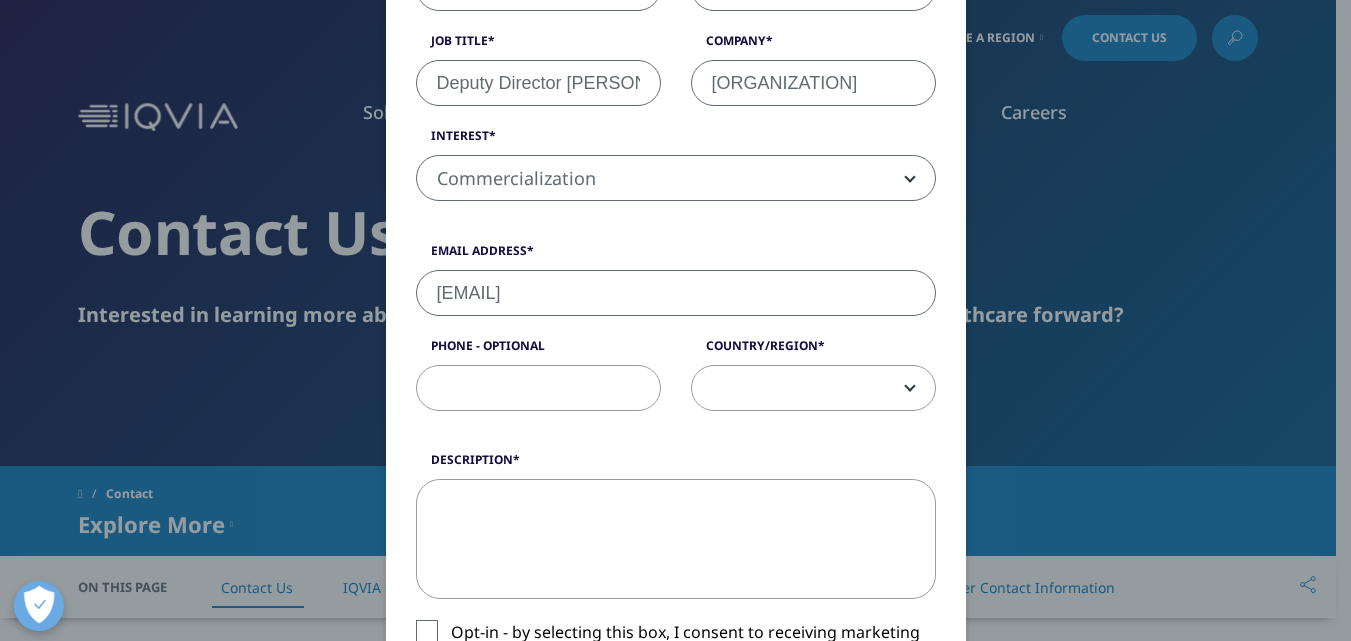 scroll, scrollTop: 500, scrollLeft: 0, axis: vertical 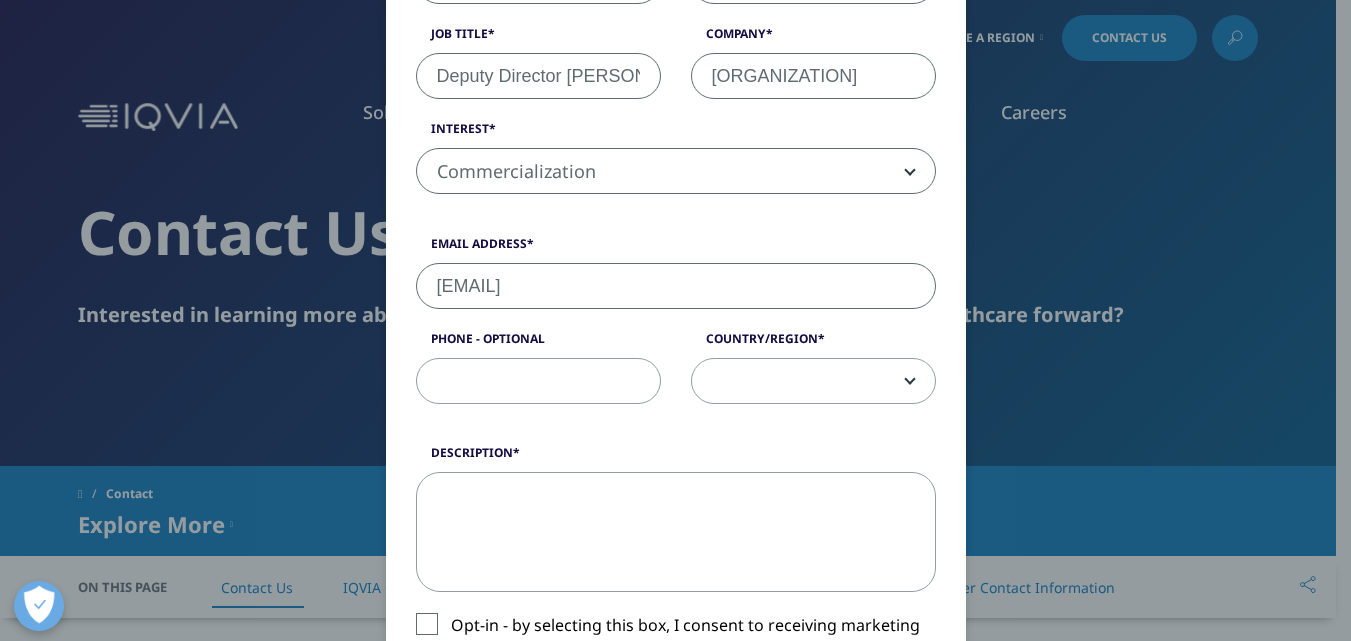 type on "[USERNAME]@[DOMAIN].[DOMAIN].[DOMAIN].[DOMAIN].[DOMAIN]" 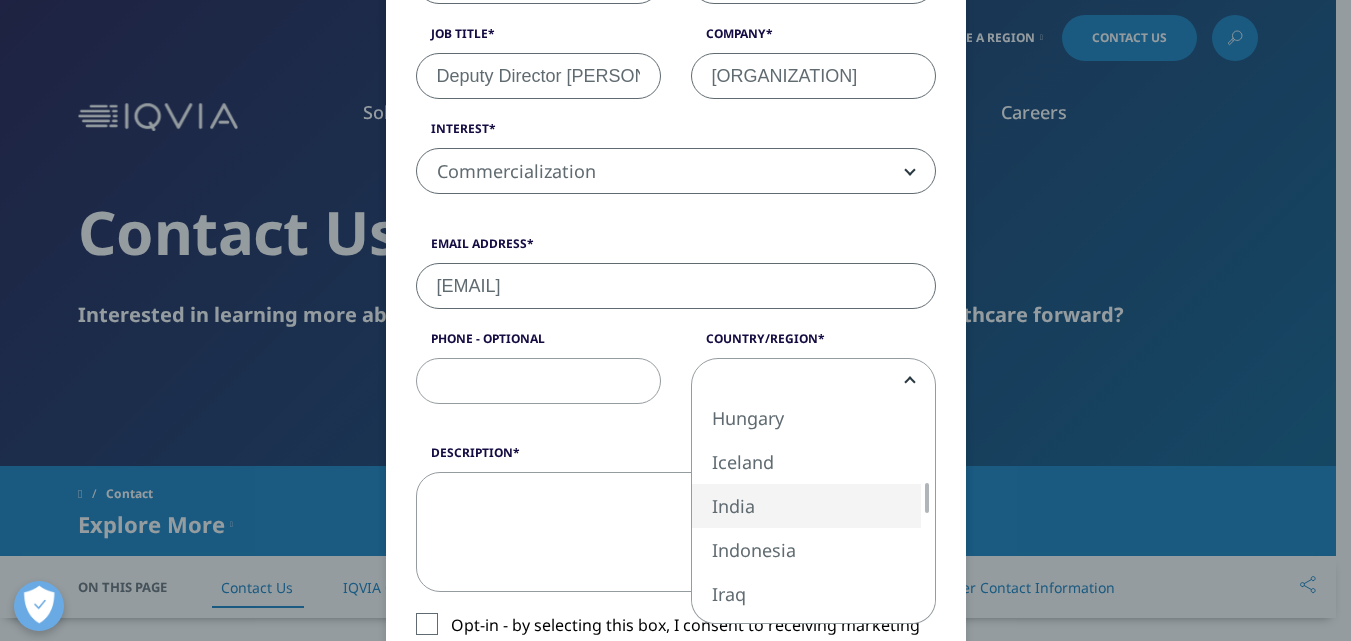 select on "India" 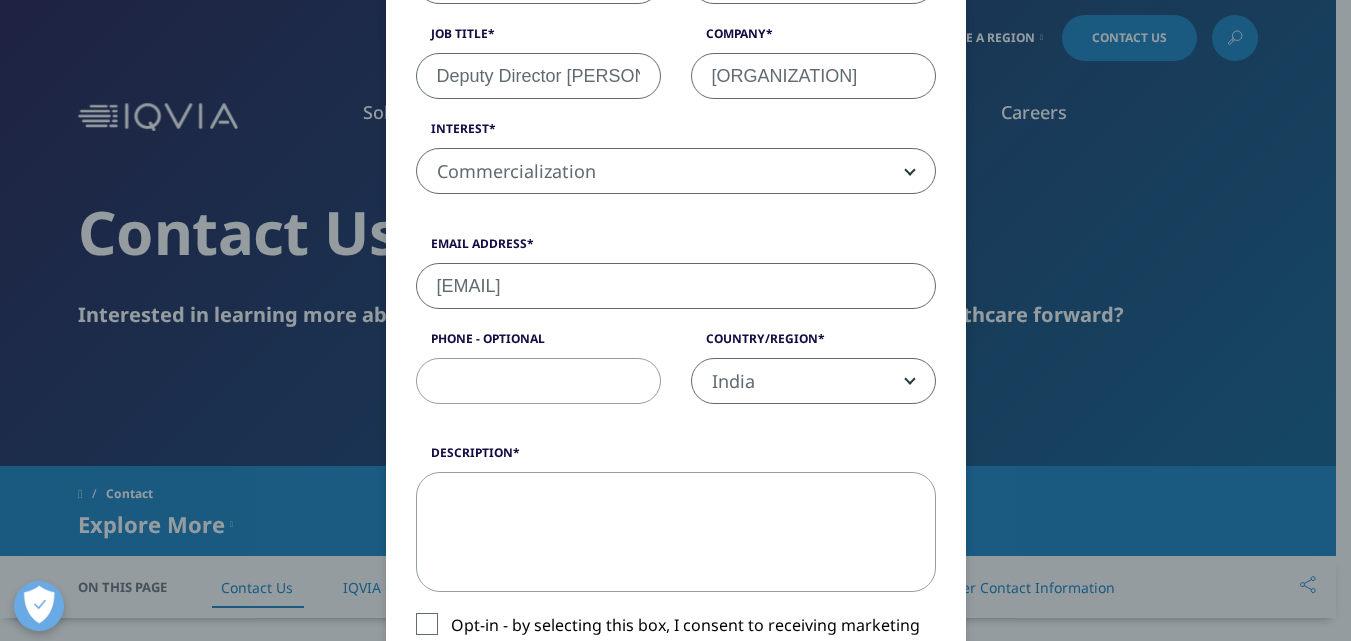 drag, startPoint x: 546, startPoint y: 468, endPoint x: 538, endPoint y: 482, distance: 16.124516 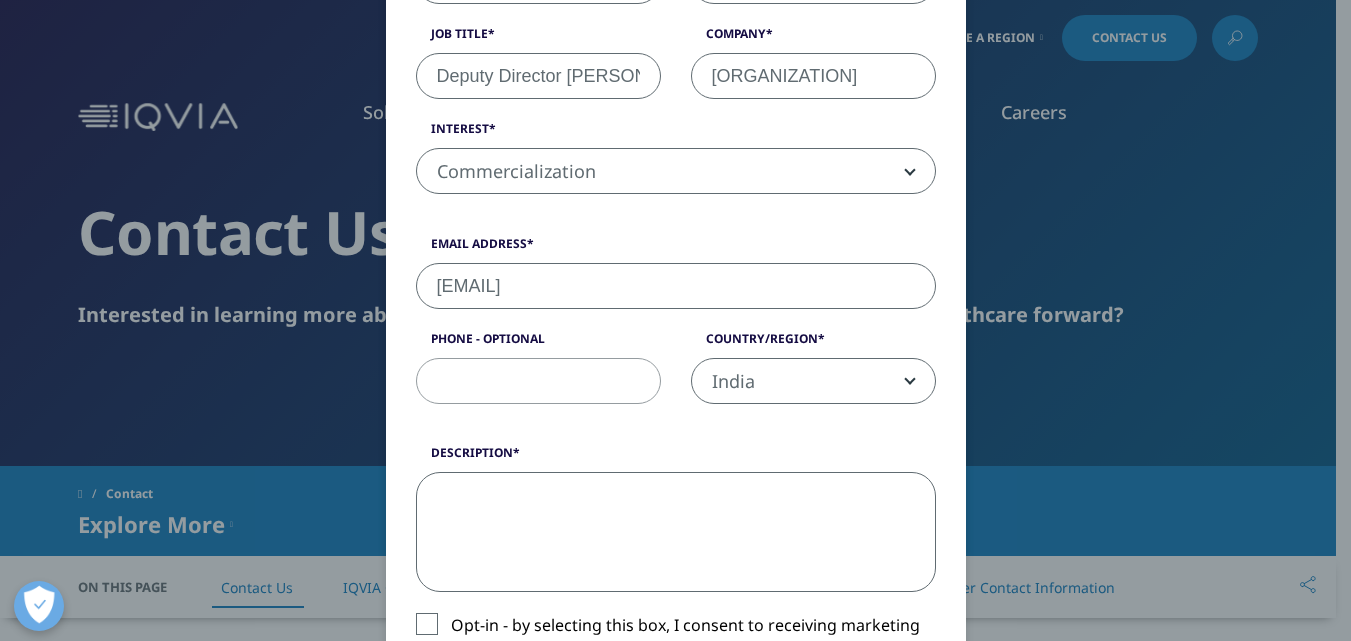 paste on "Subject: Invitation to Sponsor the JBI Colloquium 2025 – Empower Evidence-Based Healthcare in India
Dear Pharmcoevidence Team,
I’m Dr. Vineetha K, representing the JBI Amrita Centre for Evidence Synthesis and Implementation. I’m writing to invite your esteemed organisation to support equitable access to evidence-based healthcare through sponsorship of the JBI Colloquium 2025, to be held 19–21 November in Kochi, India.
Hosted by the Joanna Briggs Institute (JBI), University of Adelaide, in collaboration with the JBI Amrita Centre and JBI Evidence-Based Indigenous Health India, this international event brings together over 300 healthcare professionals, researchers, policymakers, and leaders from 40+ countries.
Themed “Diversity in Healthcare, Unity in Evidence,” the Colloquium will explore inclusive, culturally relevant approaches to evidence-based healthcare.
We are seeking sponsors for our Stipend Sponsorship Program, which enables local healthcare professionals, researchers, and students in India to ..." 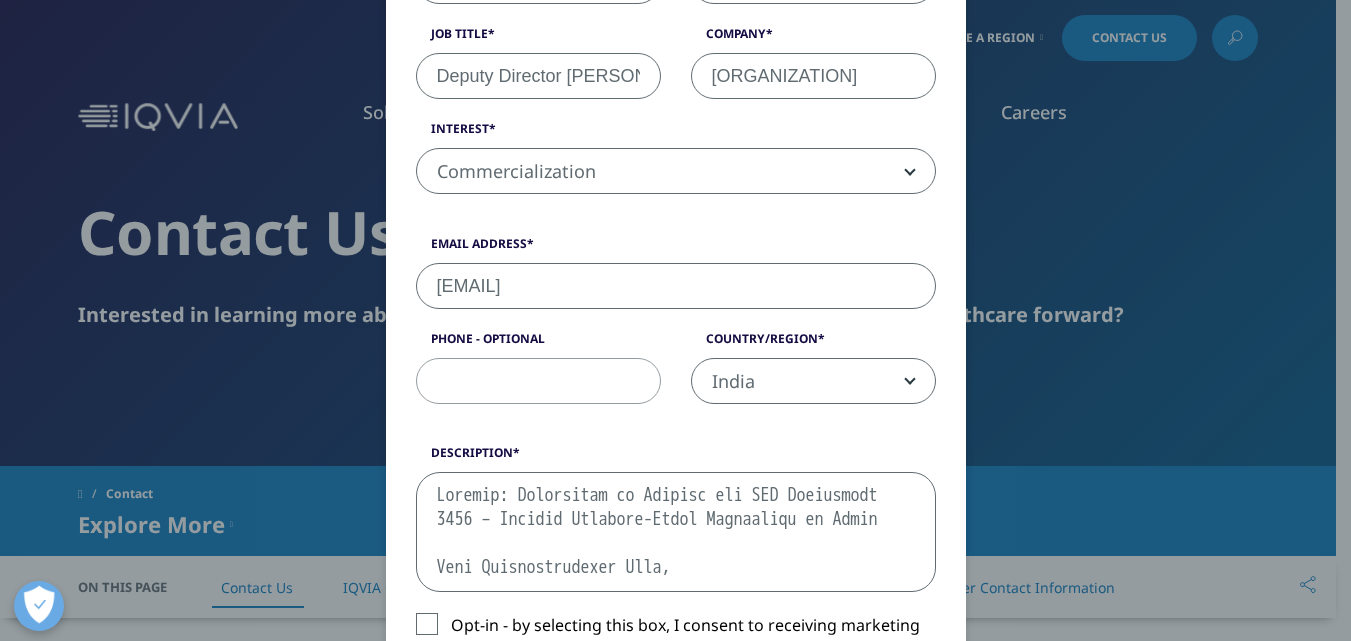 scroll, scrollTop: 1428, scrollLeft: 0, axis: vertical 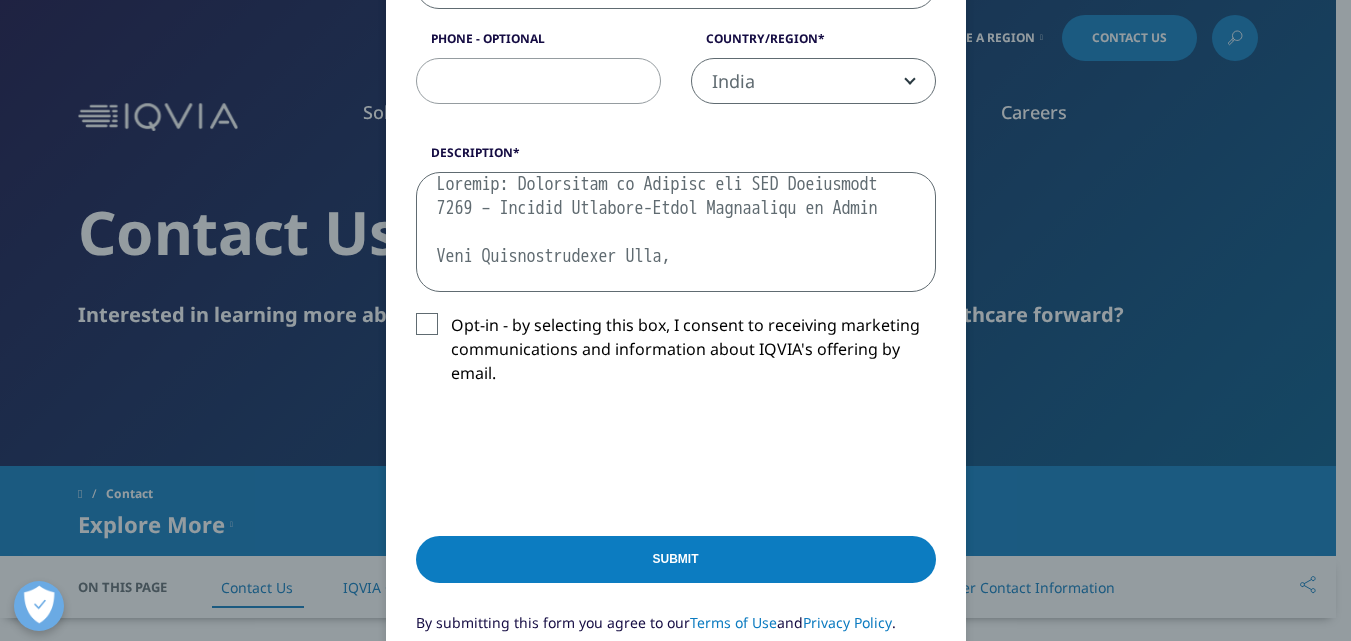 click on "Description" at bounding box center [676, 232] 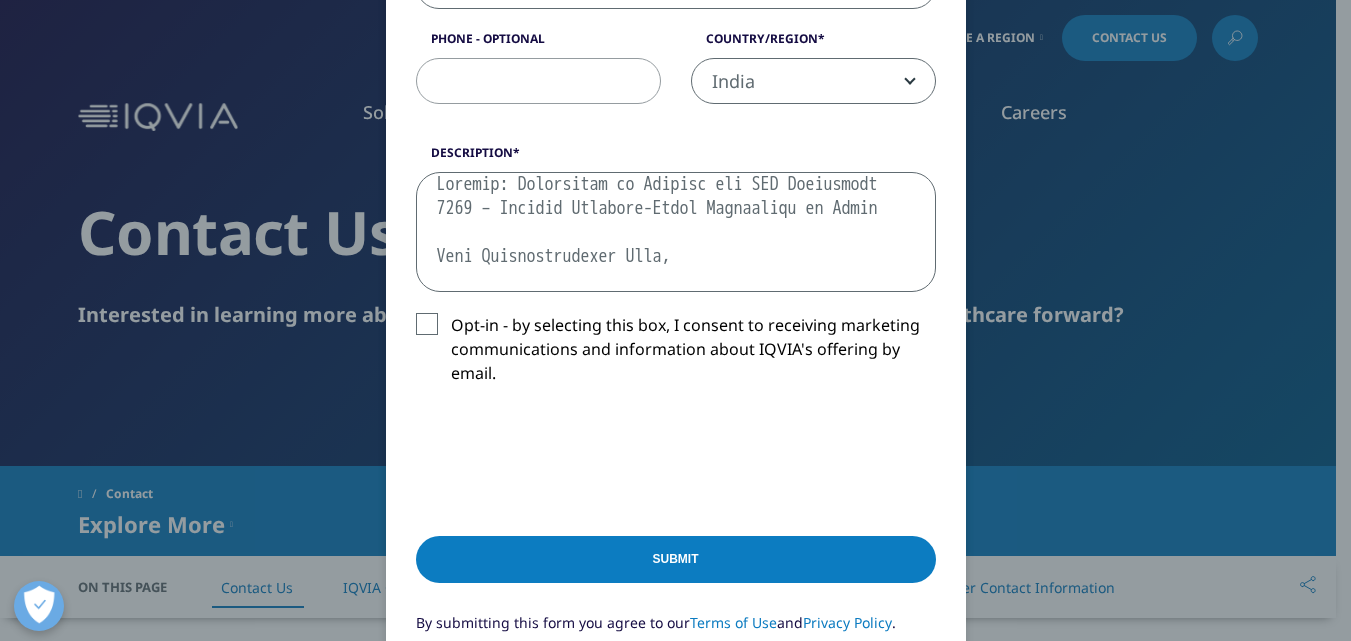 scroll, scrollTop: 12, scrollLeft: 0, axis: vertical 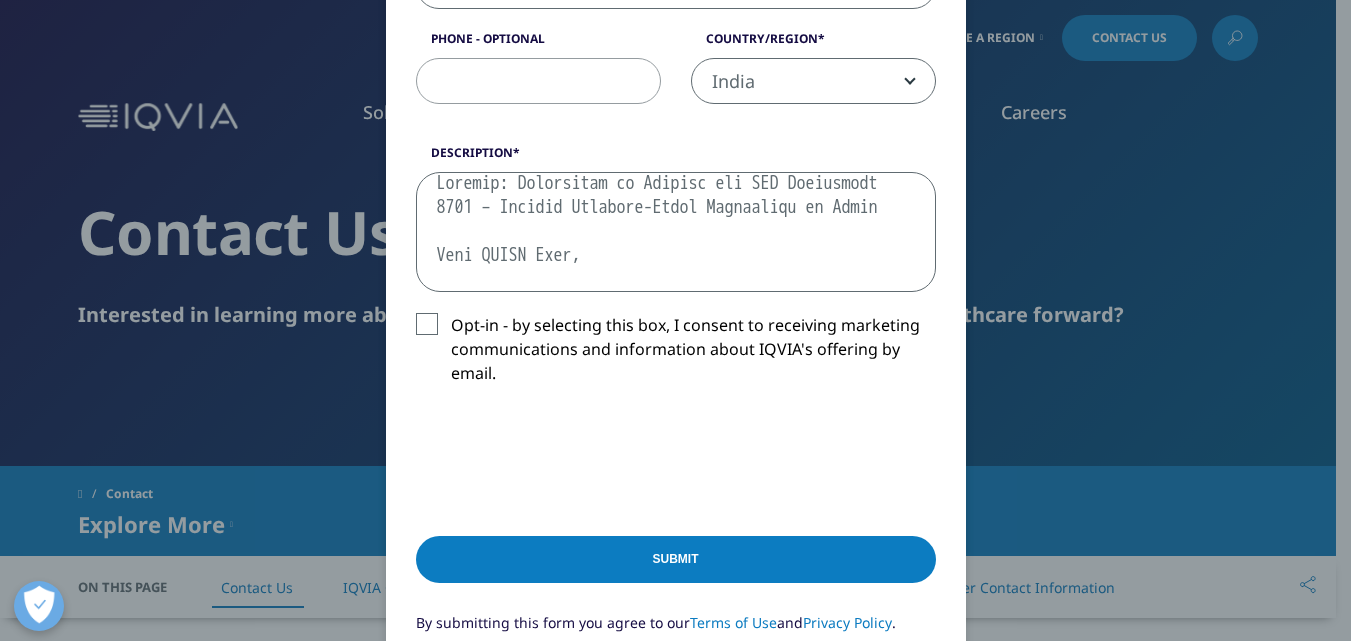 type on "Subject: Invitation to Sponsor the JBI Colloquium 2025 – Empower Evidence-Based Healthcare in India
Dear IQVIA Team,
I’m Dr. Vineetha K, representing the JBI Amrita Centre for Evidence Synthesis and Implementation. I’m writing to invite your esteemed organisation to support equitable access to evidence-based healthcare through sponsorship of the JBI Colloquium 2025, to be held 19–21 November in Kochi, India.
Hosted by the Joanna Briggs Institute (JBI), University of Adelaide, in collaboration with the JBI Amrita Centre and JBI Evidence-Based Indigenous Health India, this international event brings together over 300 healthcare professionals, researchers, policymakers, and leaders from 40+ countries.
Themed “Diversity in Healthcare, Unity in Evidence,” the Colloquium will explore inclusive, culturally relevant approaches to evidence-based healthcare.
We are seeking sponsors for our Stipend Sponsorship Program, which enables local healthcare professionals, researchers, and students in India to attend thi..." 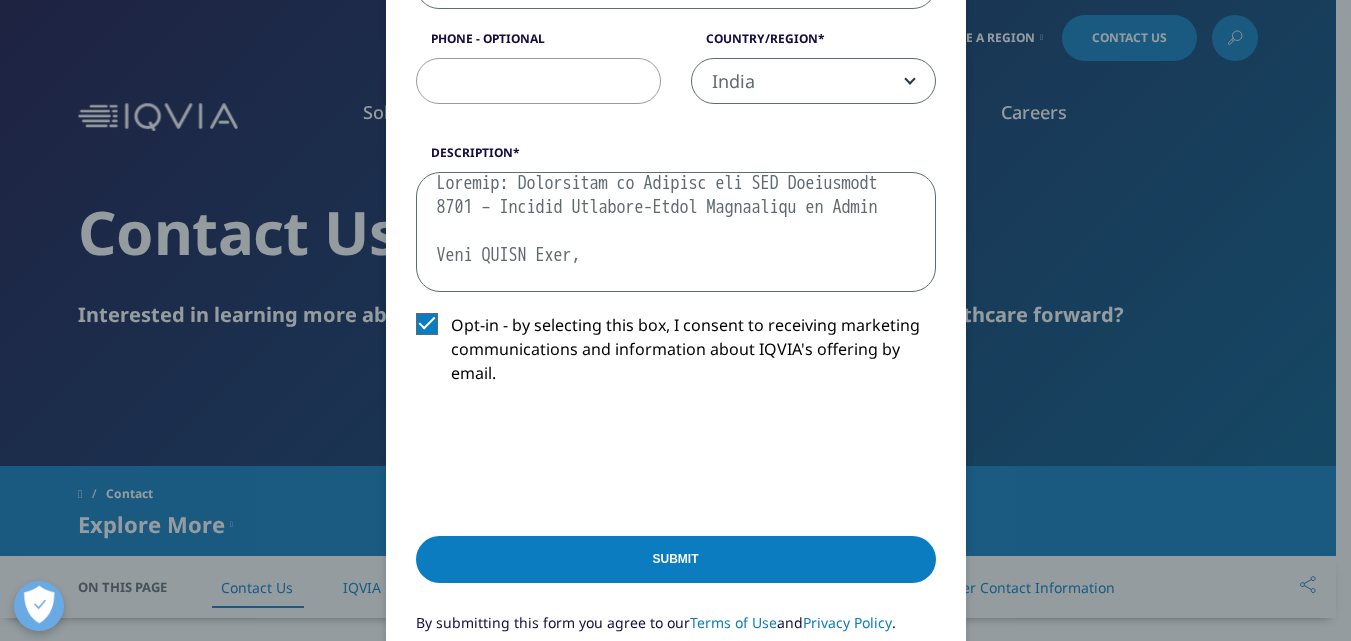 click on "Submit" at bounding box center (676, 559) 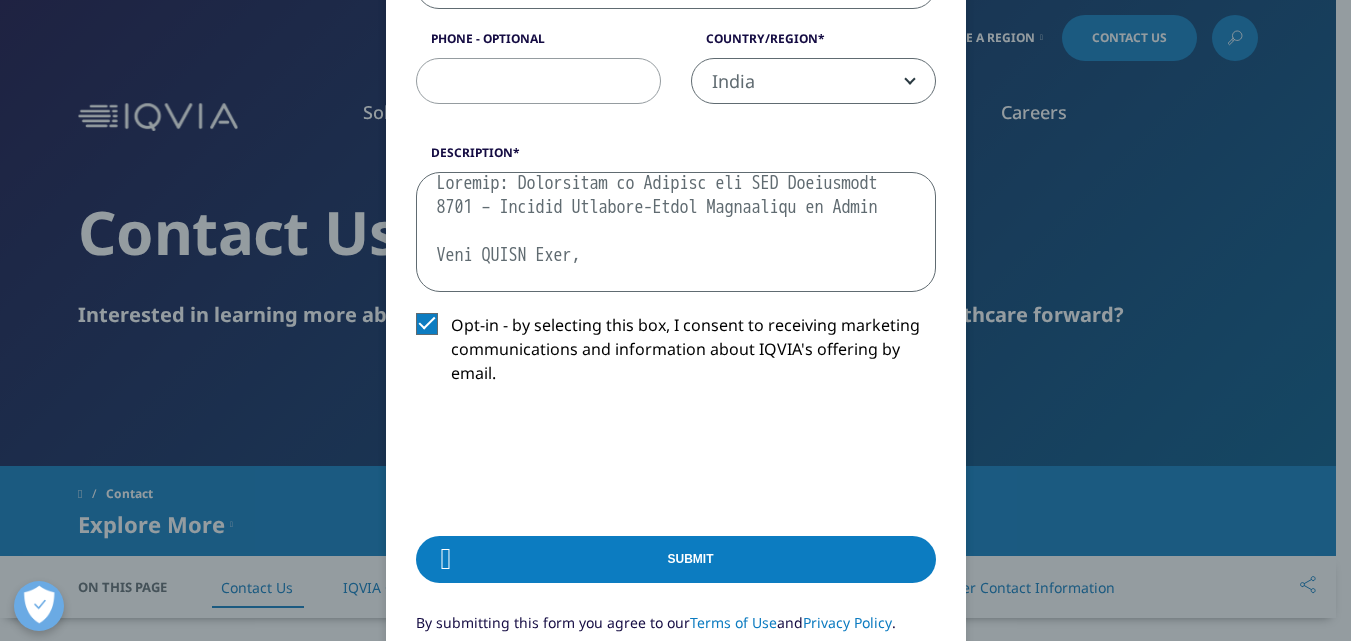 scroll, scrollTop: 0, scrollLeft: 0, axis: both 